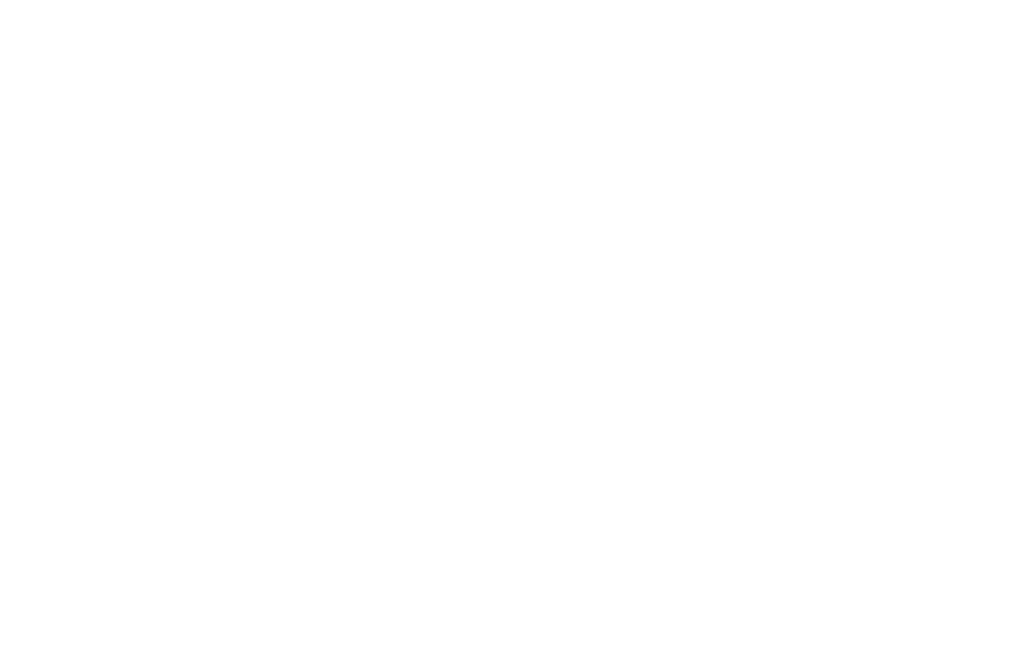 scroll, scrollTop: 64, scrollLeft: 0, axis: vertical 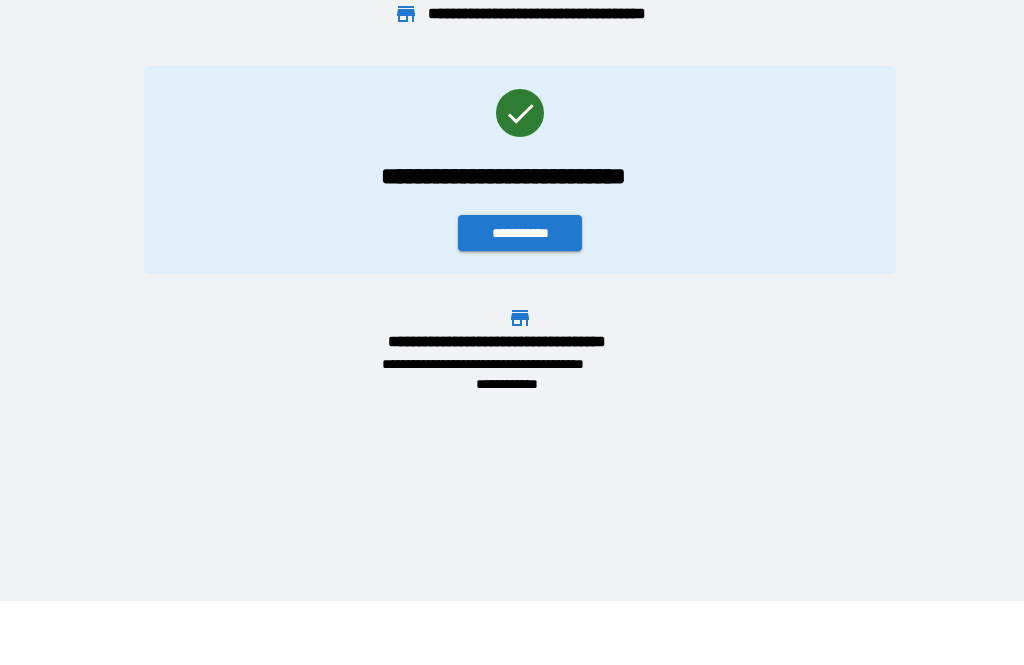 click on "**********" at bounding box center [520, 233] 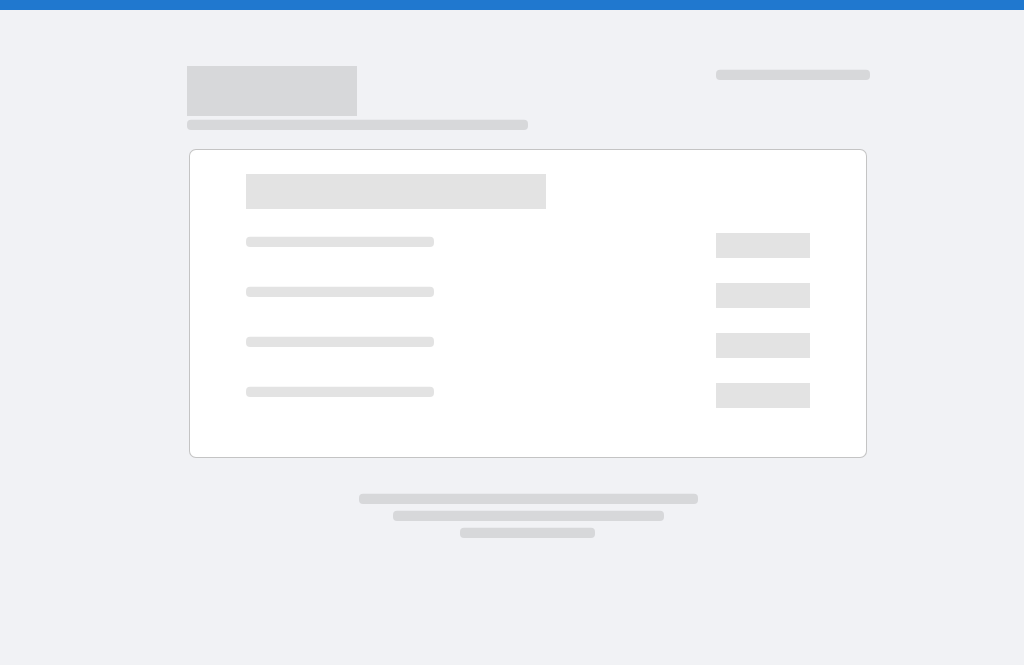 scroll, scrollTop: 0, scrollLeft: 0, axis: both 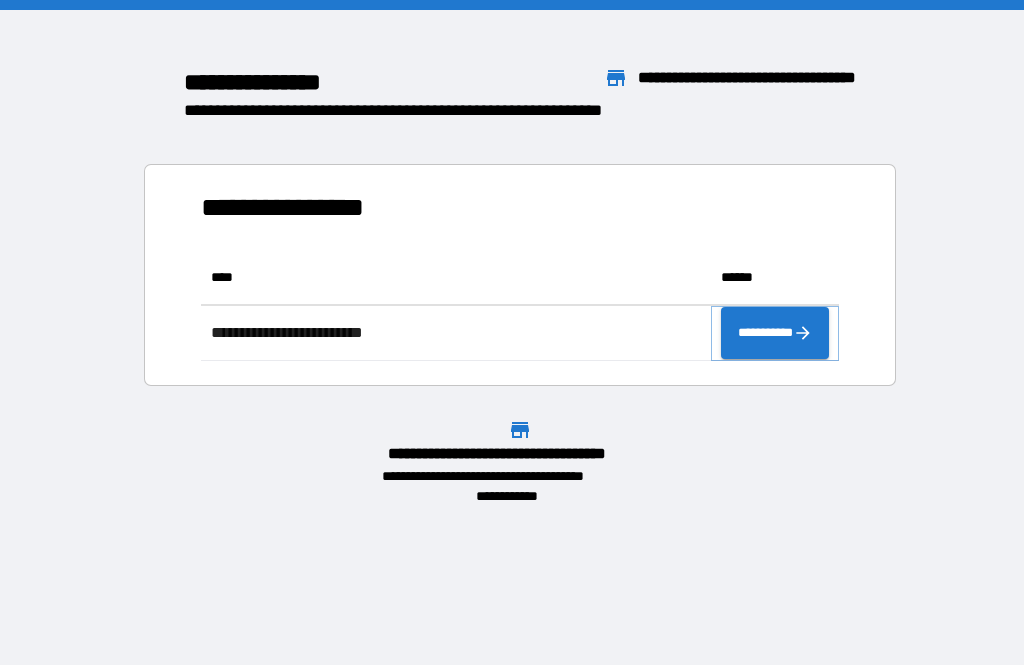click on "**********" at bounding box center (775, 333) 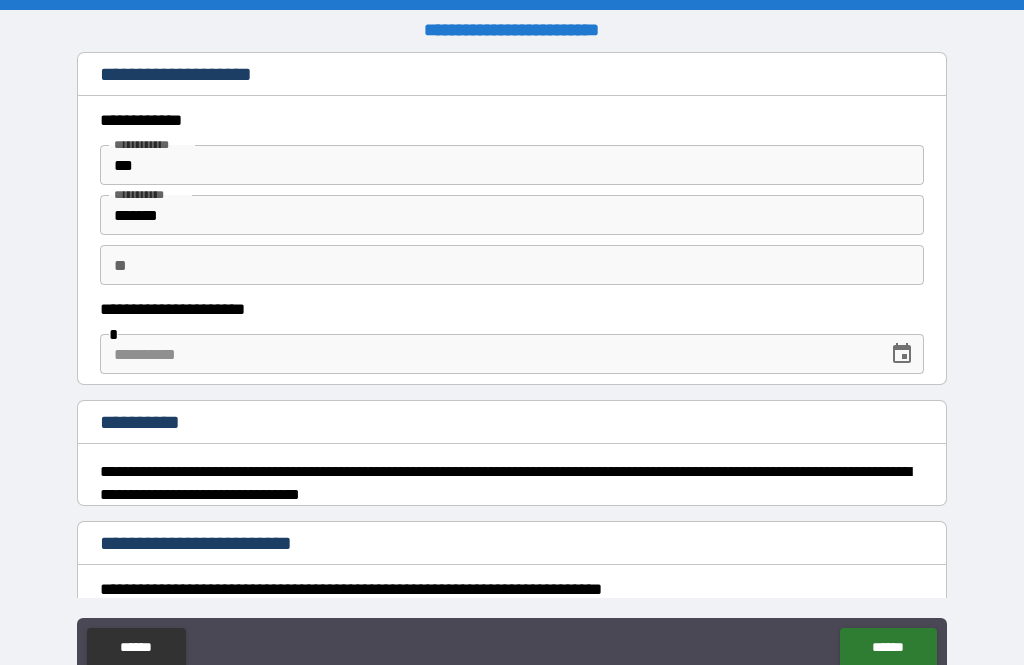 click on "**" at bounding box center (512, 265) 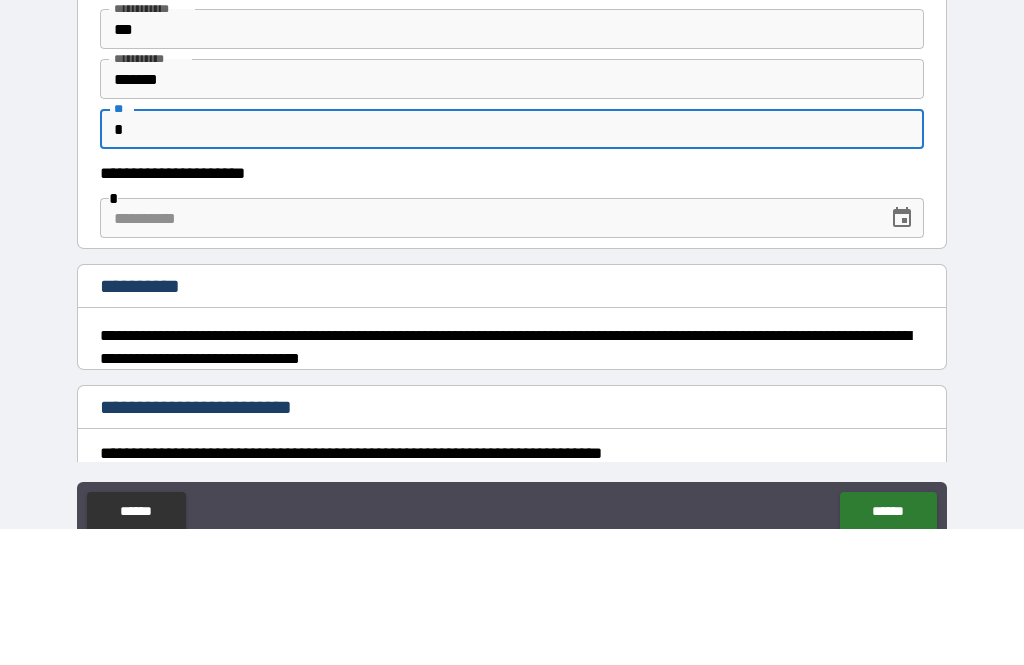 type on "*" 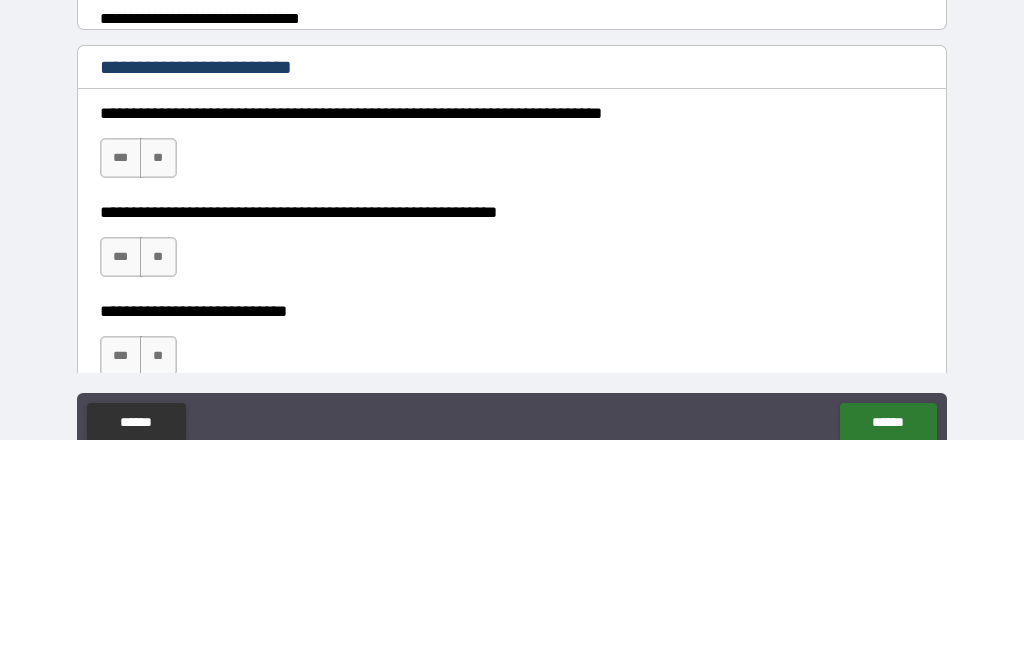 scroll, scrollTop: 252, scrollLeft: 0, axis: vertical 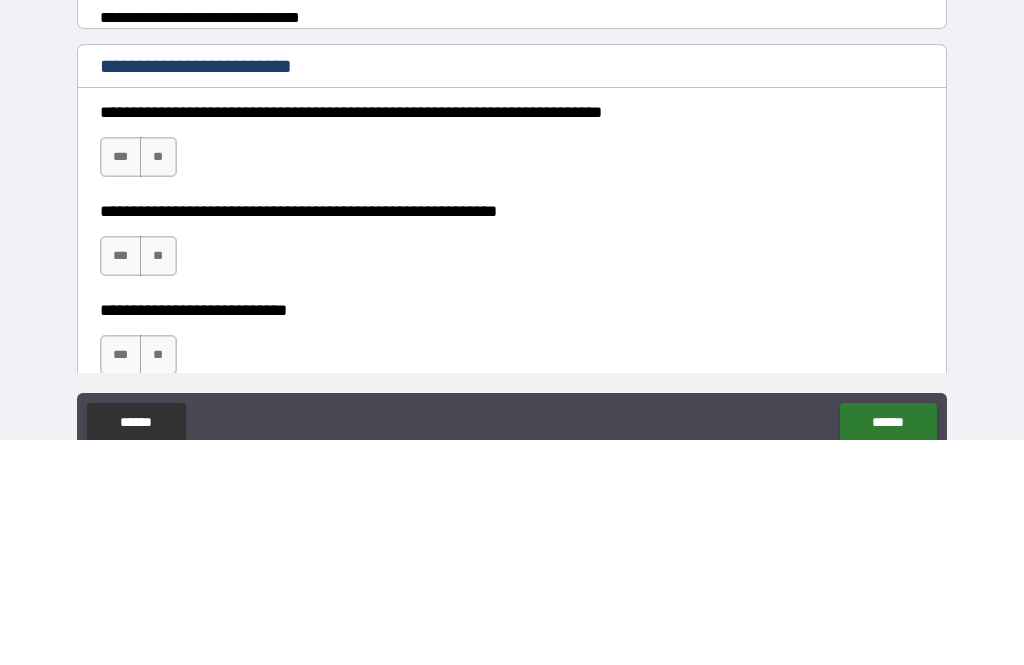 type on "**********" 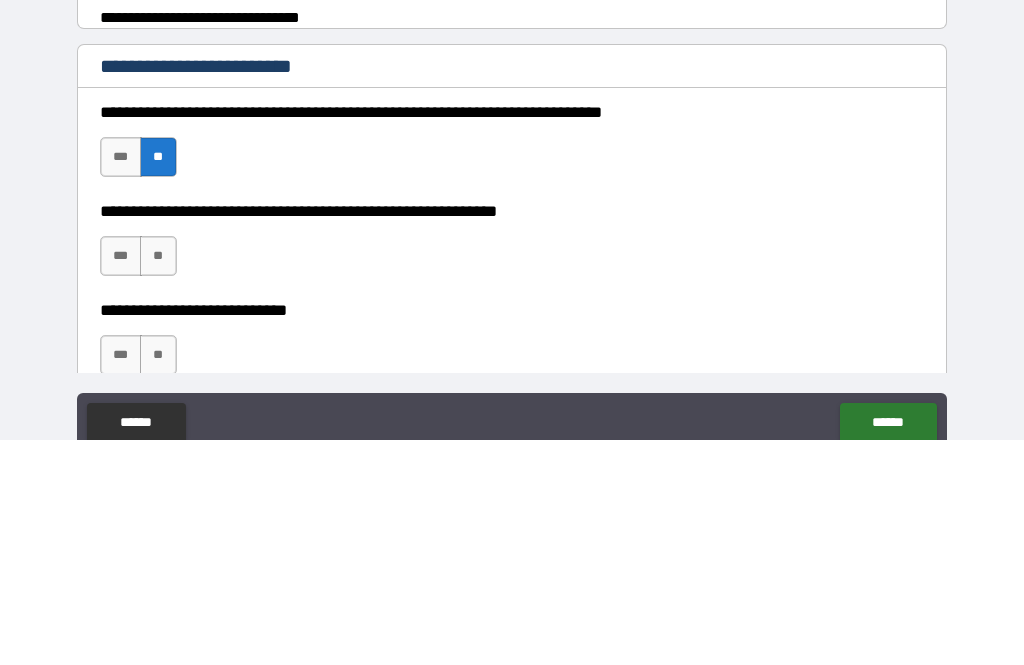 scroll, scrollTop: 64, scrollLeft: 0, axis: vertical 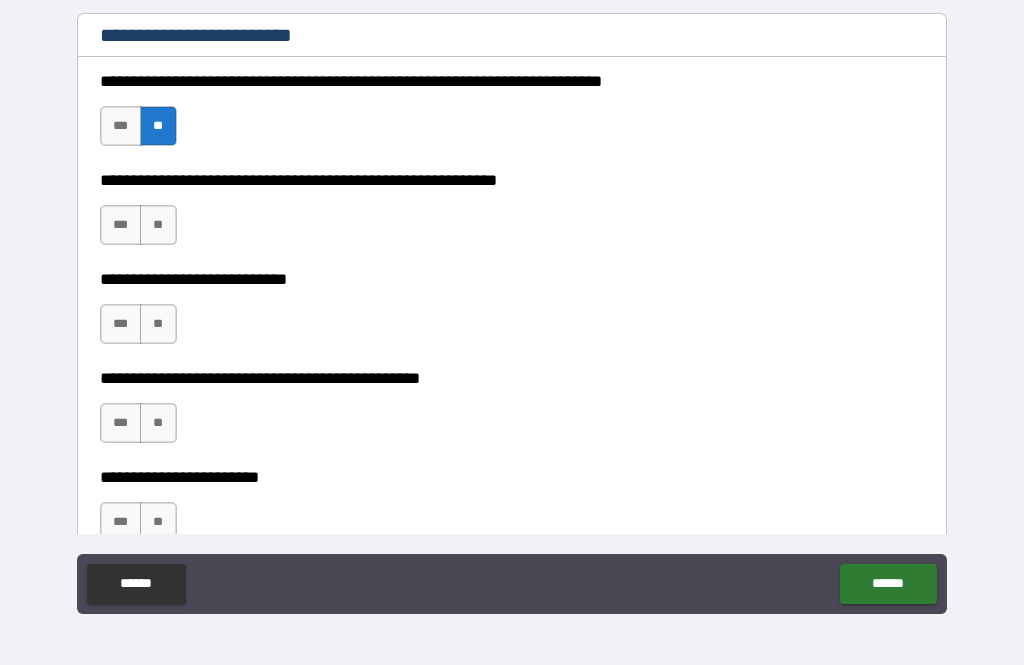 click on "**" at bounding box center [158, 225] 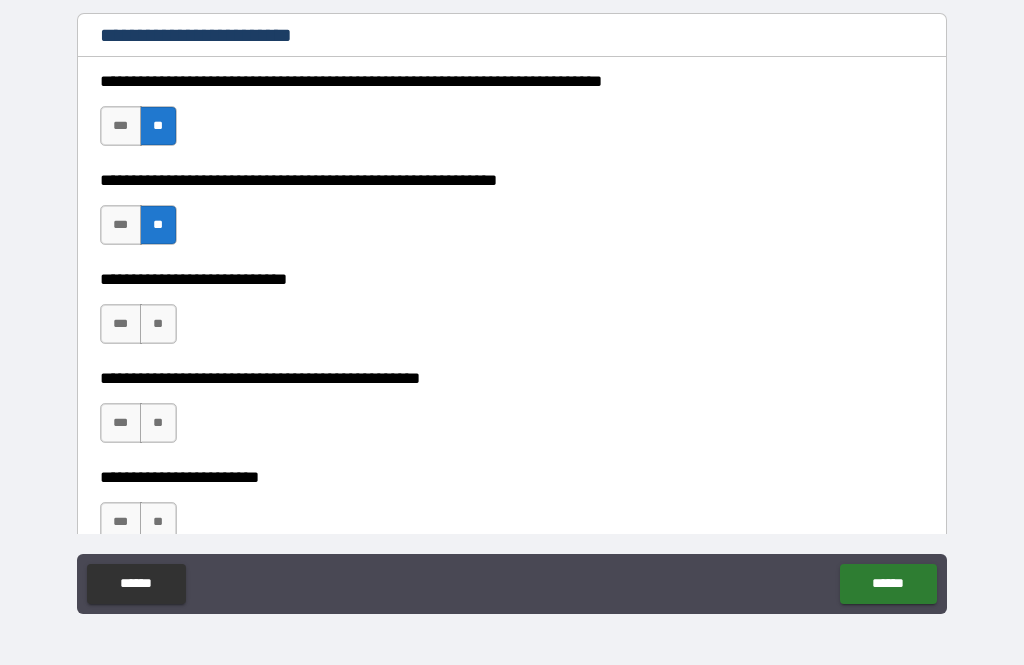 click on "**" at bounding box center [158, 324] 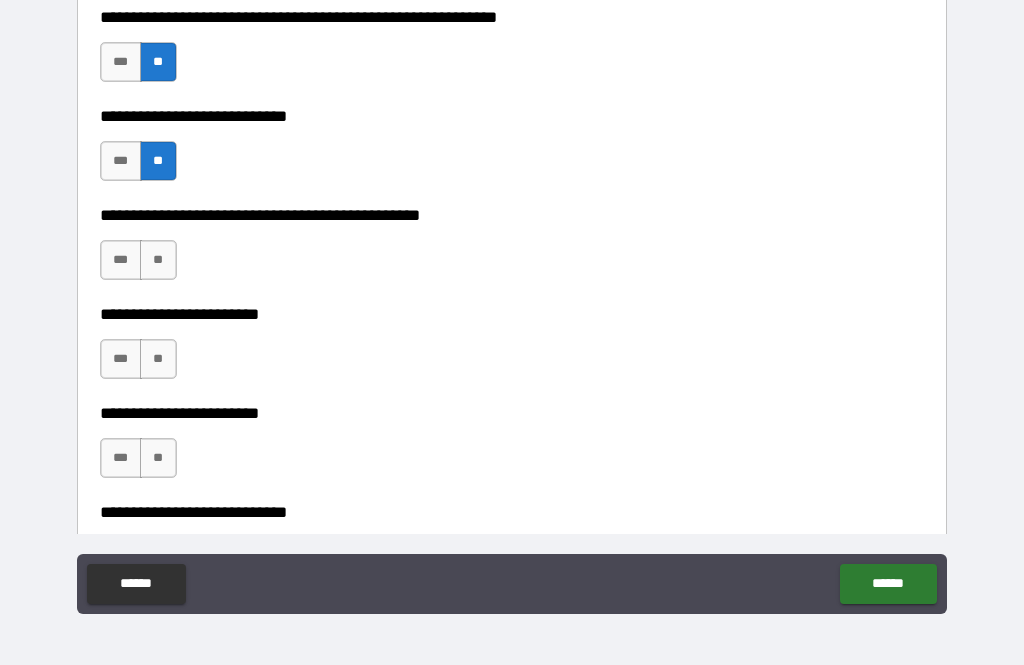 scroll, scrollTop: 609, scrollLeft: 0, axis: vertical 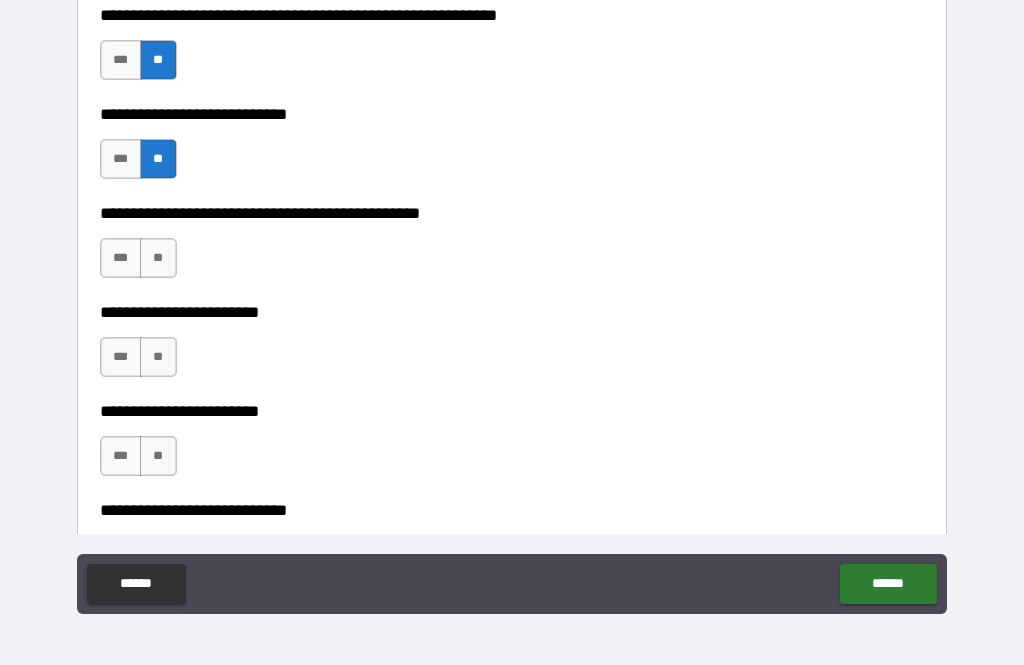 click on "**" at bounding box center (158, 258) 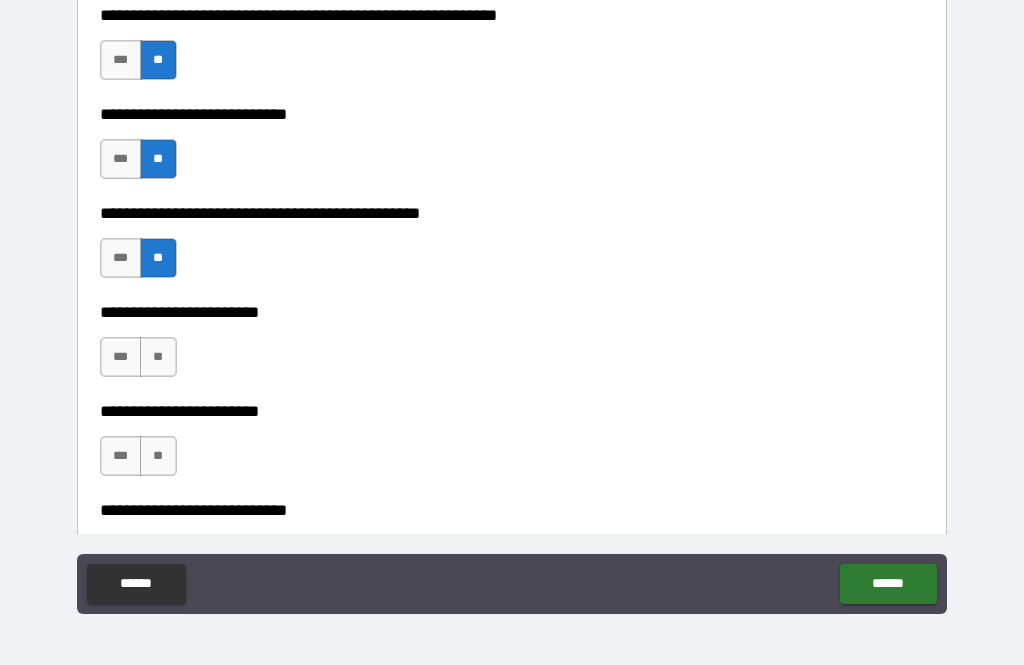 click on "**" at bounding box center [158, 357] 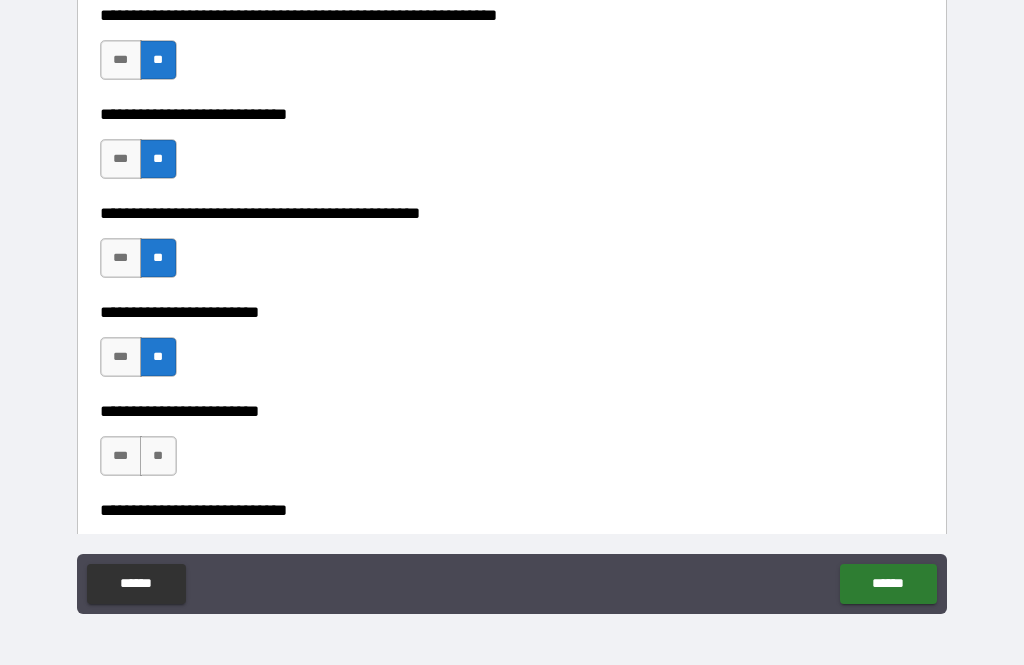 click on "**" at bounding box center (158, 456) 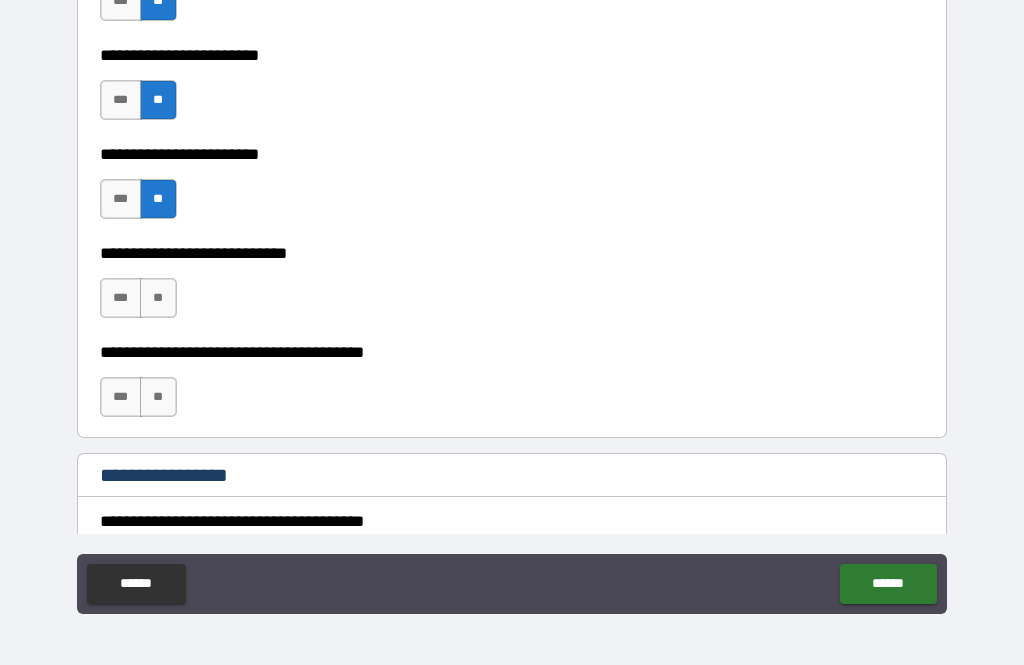 scroll, scrollTop: 869, scrollLeft: 0, axis: vertical 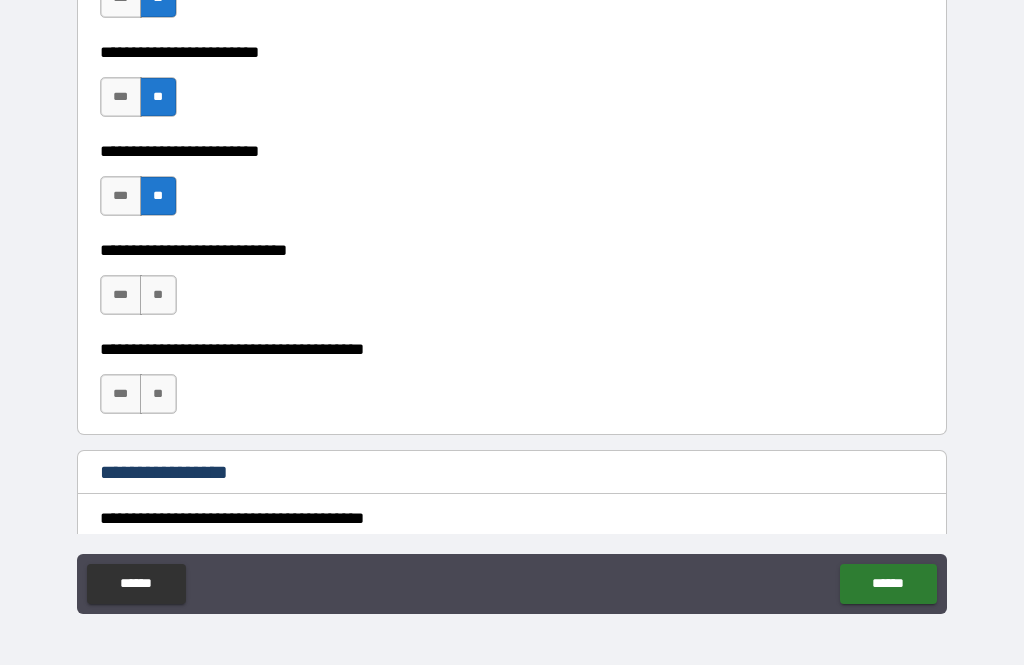 click on "**" at bounding box center [158, 295] 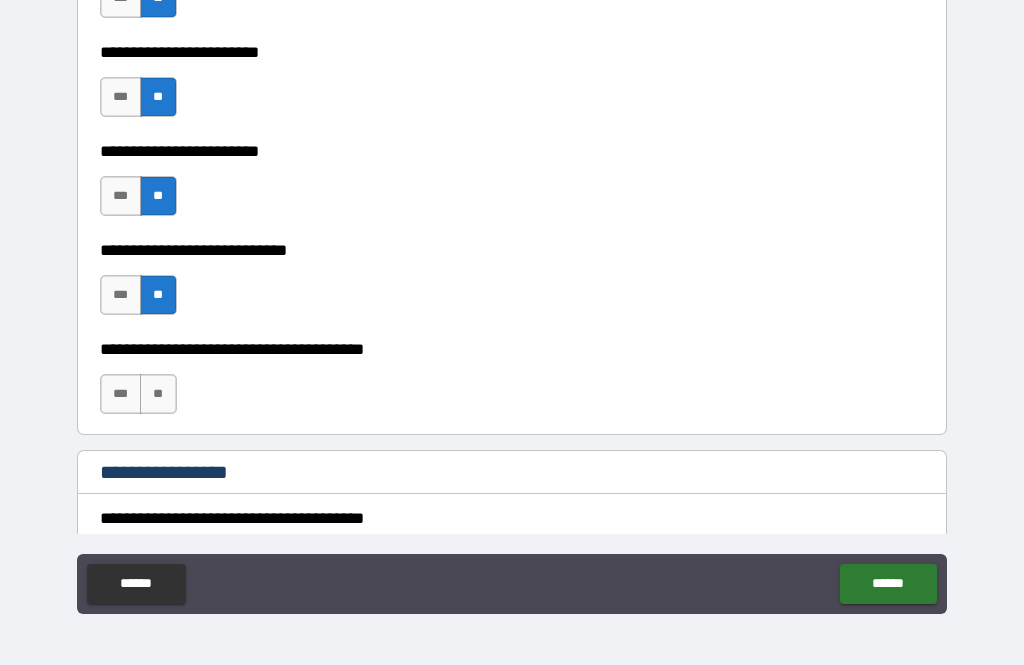 click on "***" at bounding box center (121, 394) 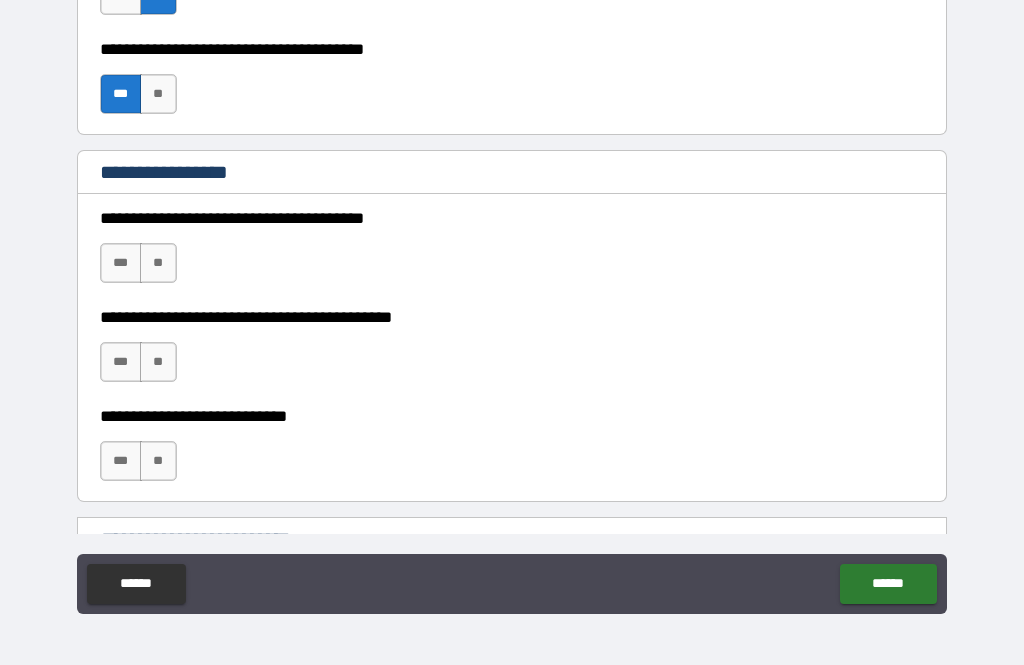 scroll, scrollTop: 1192, scrollLeft: 0, axis: vertical 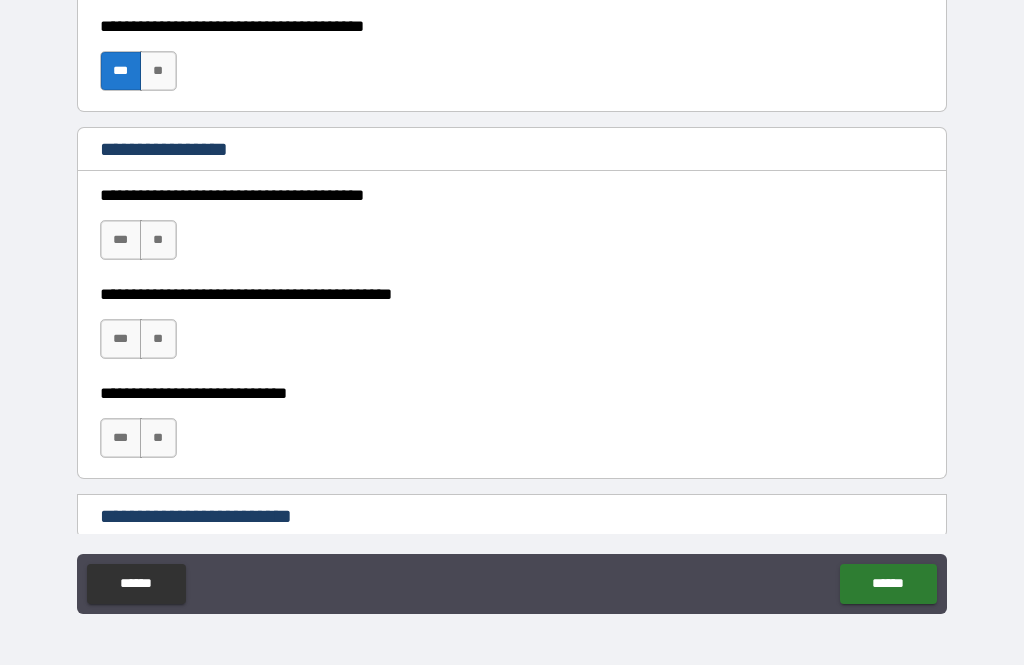 click on "**" at bounding box center (158, 240) 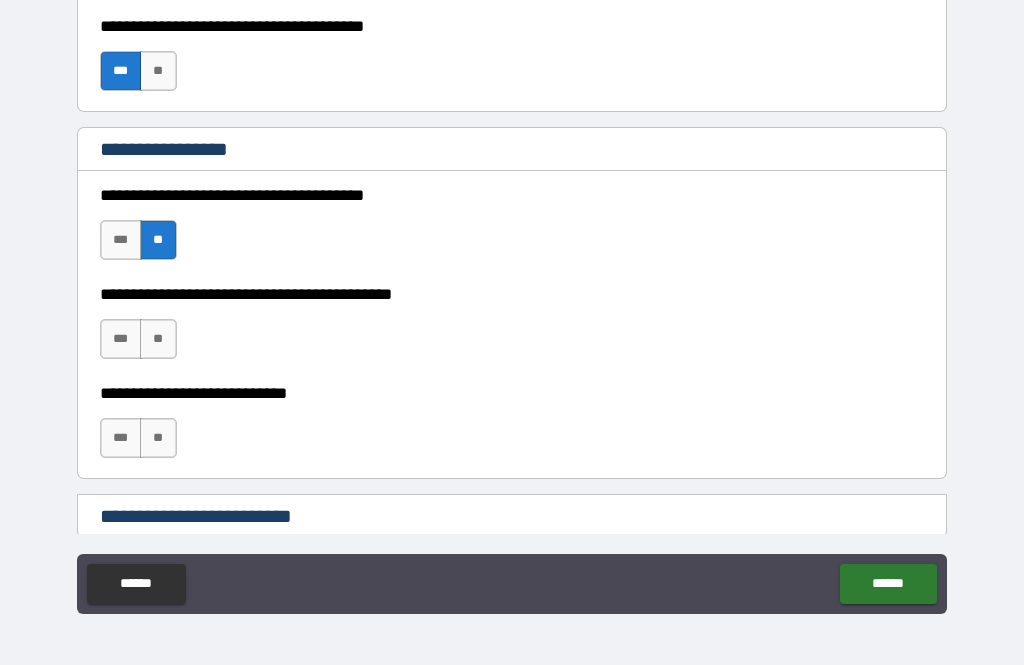 click on "**" at bounding box center (158, 339) 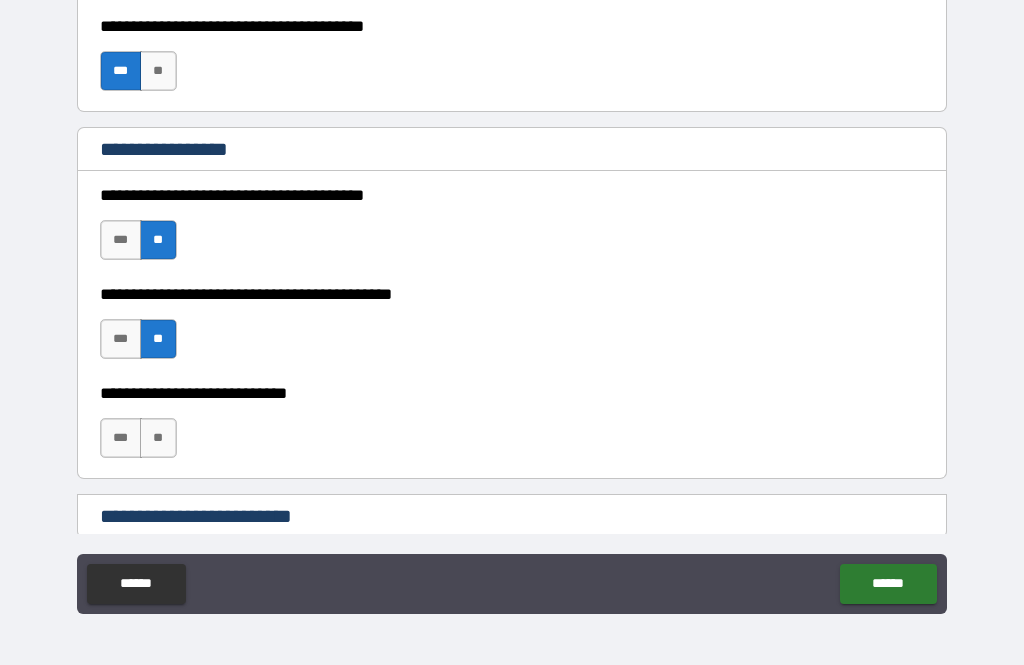 click on "**" at bounding box center [158, 438] 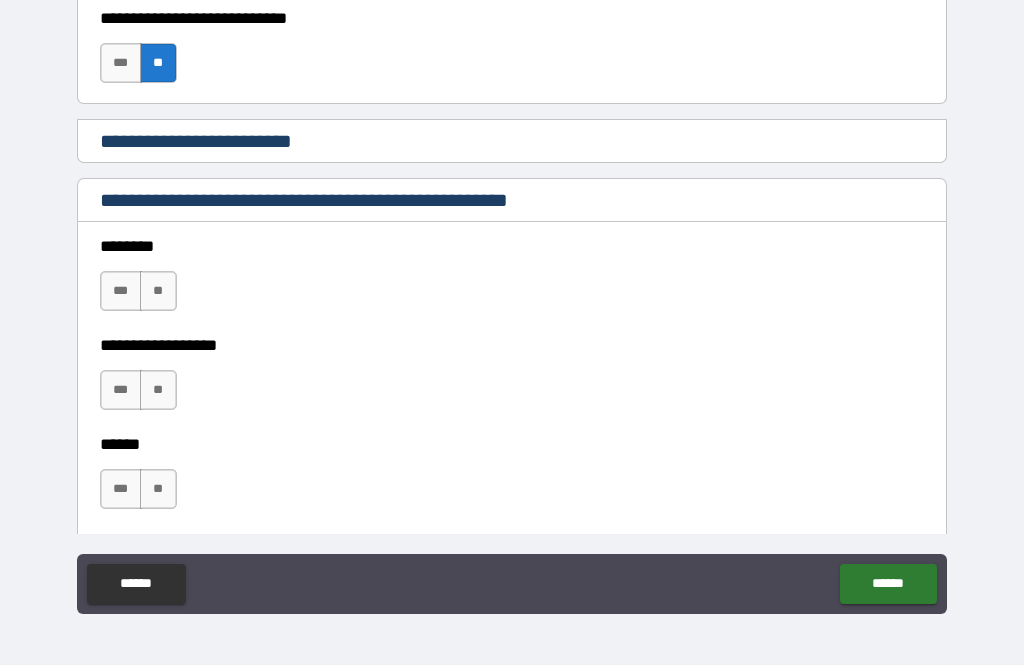 scroll, scrollTop: 1592, scrollLeft: 0, axis: vertical 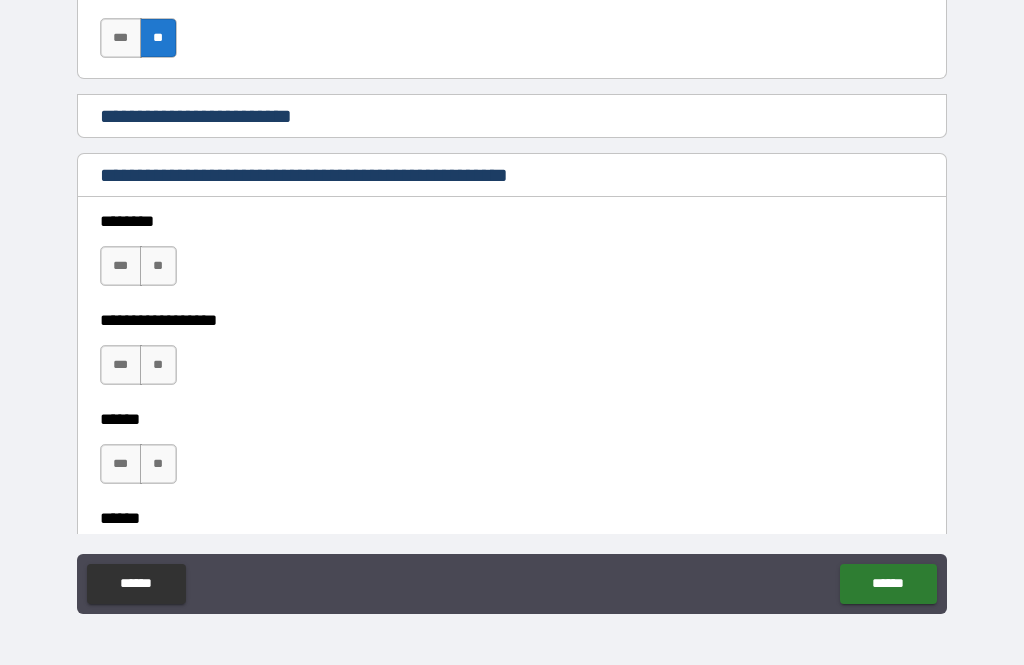 click on "**" at bounding box center (158, 266) 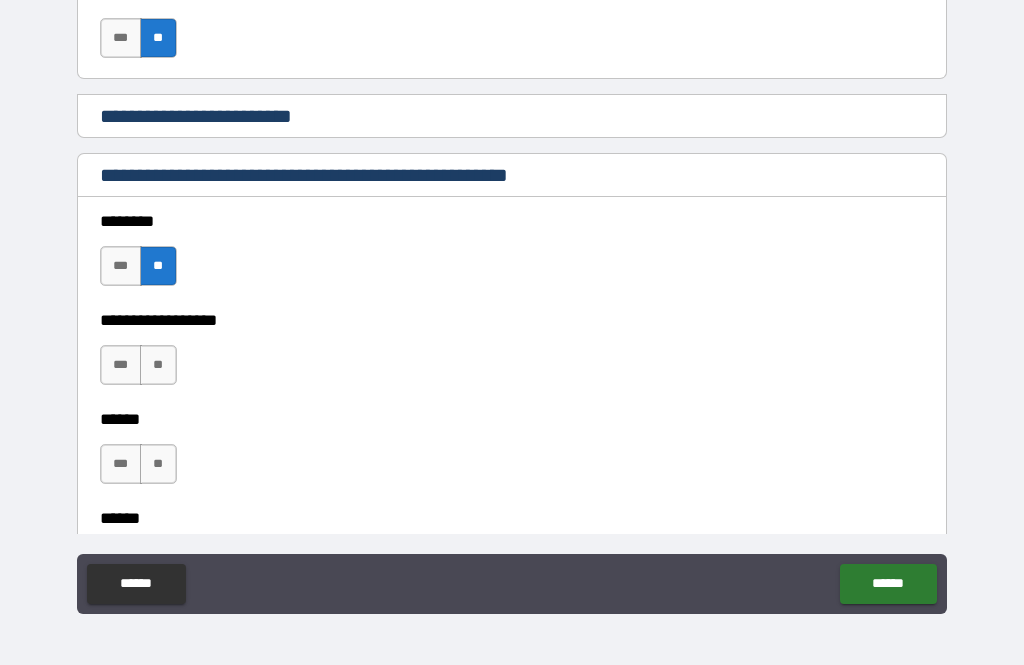 click on "**" at bounding box center [158, 365] 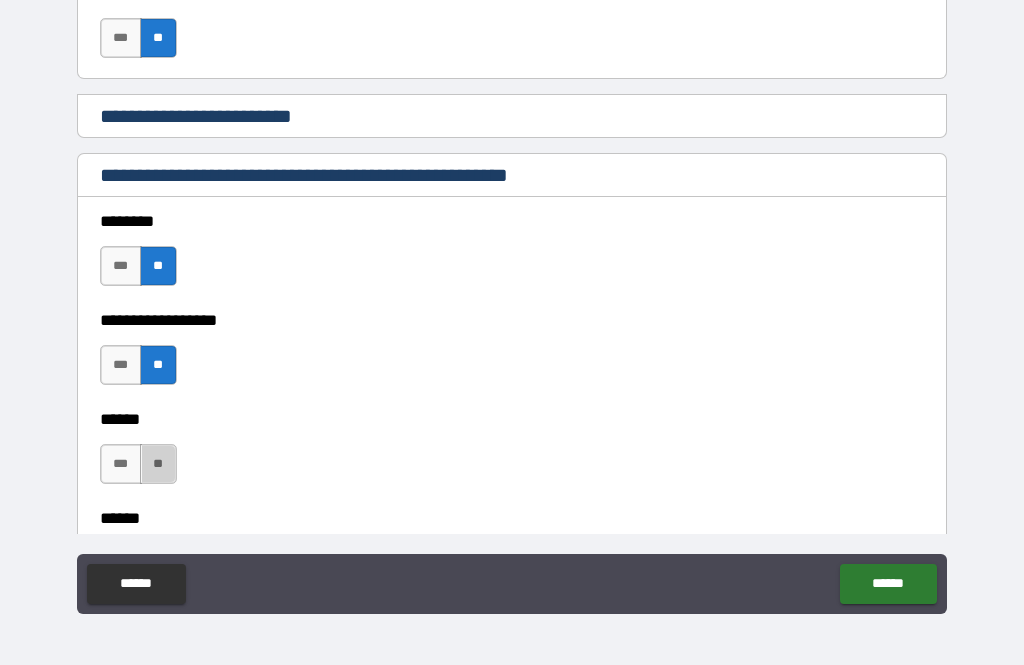 click on "**" at bounding box center (158, 464) 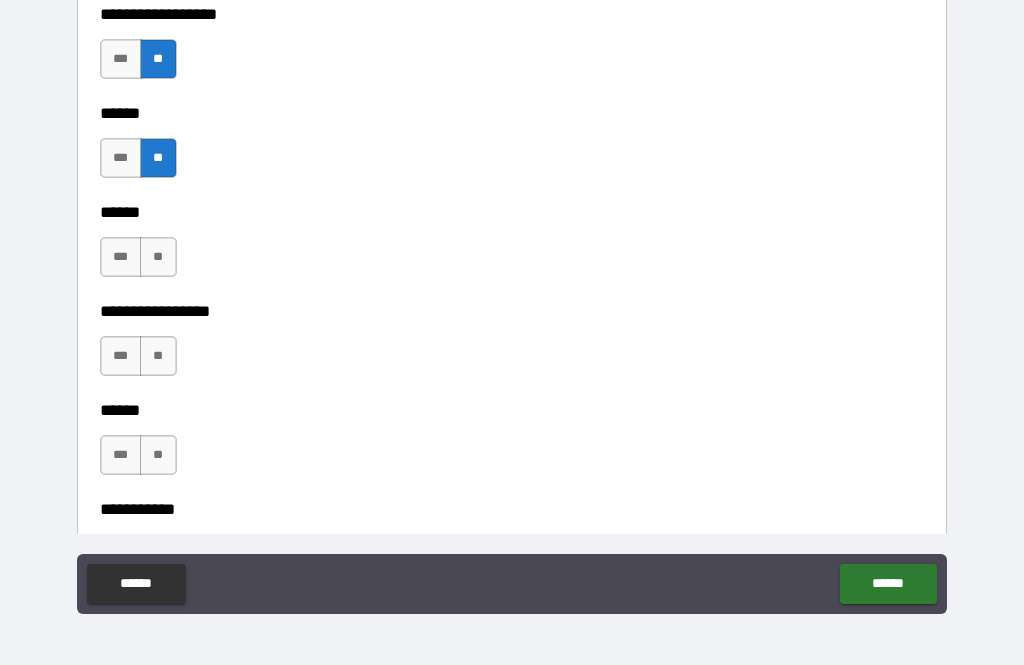 scroll, scrollTop: 1938, scrollLeft: 0, axis: vertical 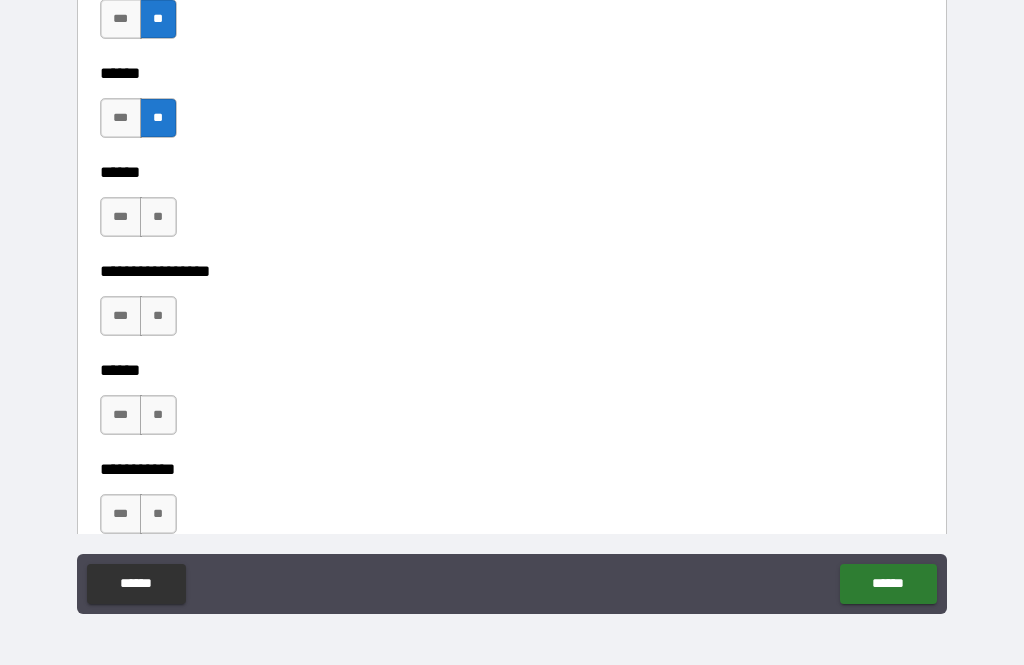 click on "**" at bounding box center (158, 217) 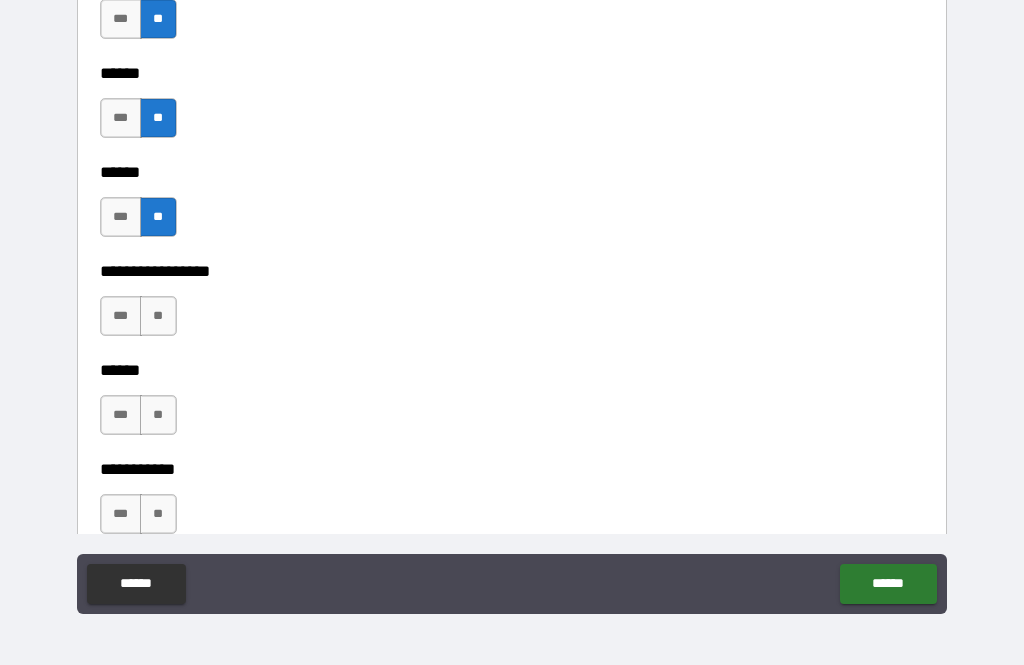 click on "**" at bounding box center [158, 316] 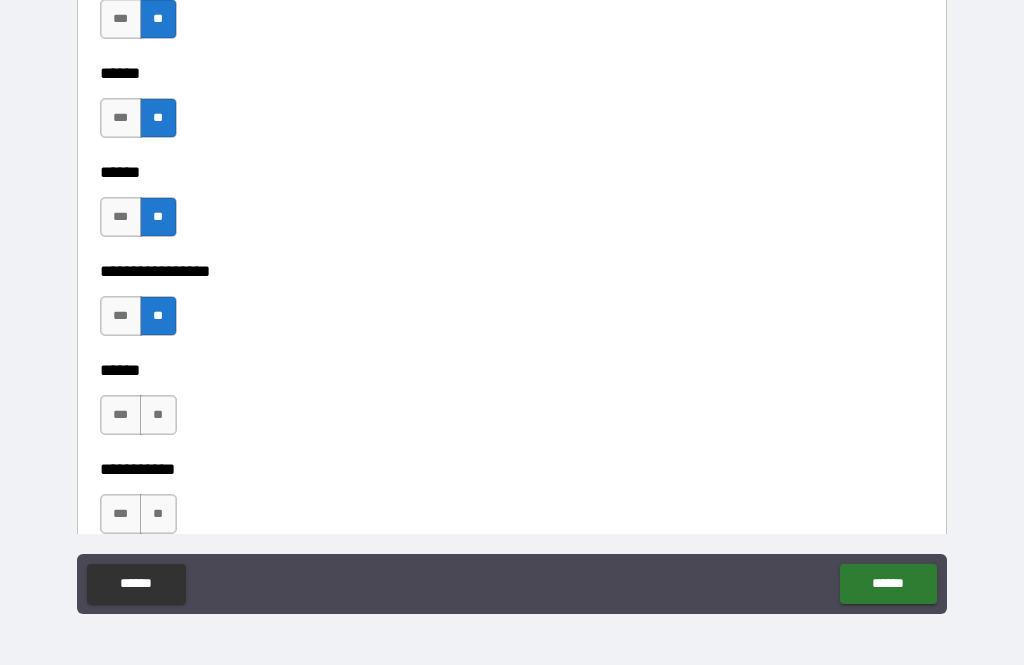 click on "**" at bounding box center [158, 415] 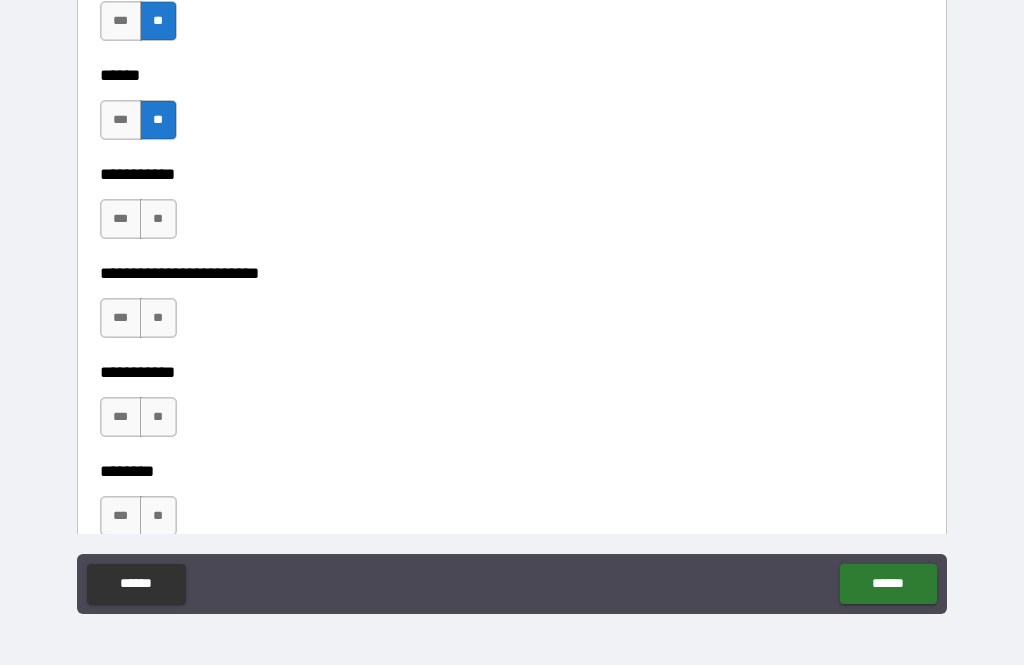 scroll, scrollTop: 2296, scrollLeft: 0, axis: vertical 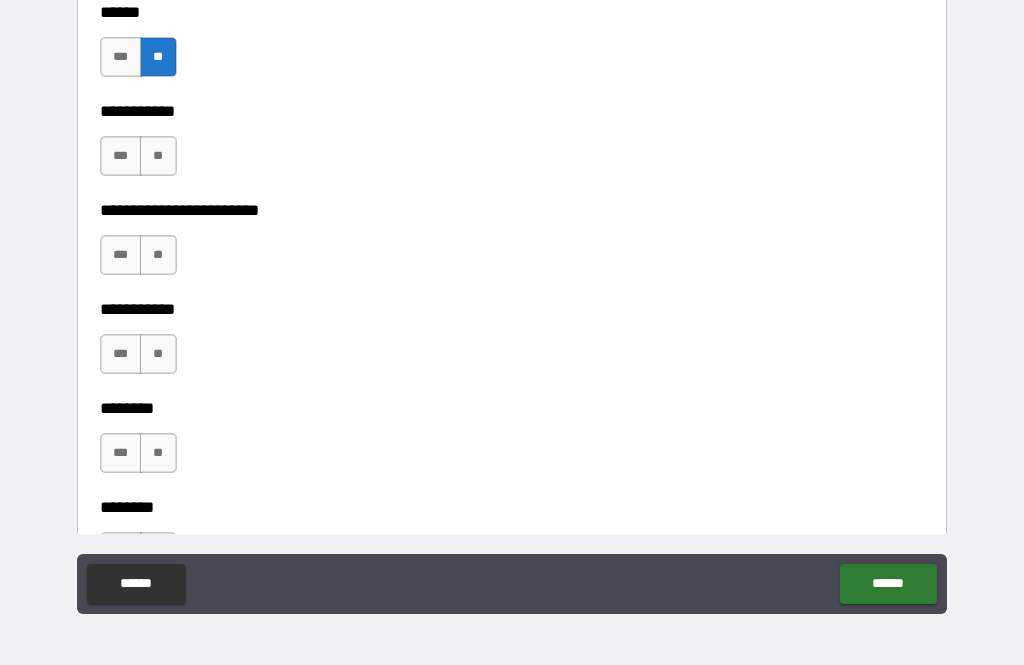 click on "**" at bounding box center [158, 156] 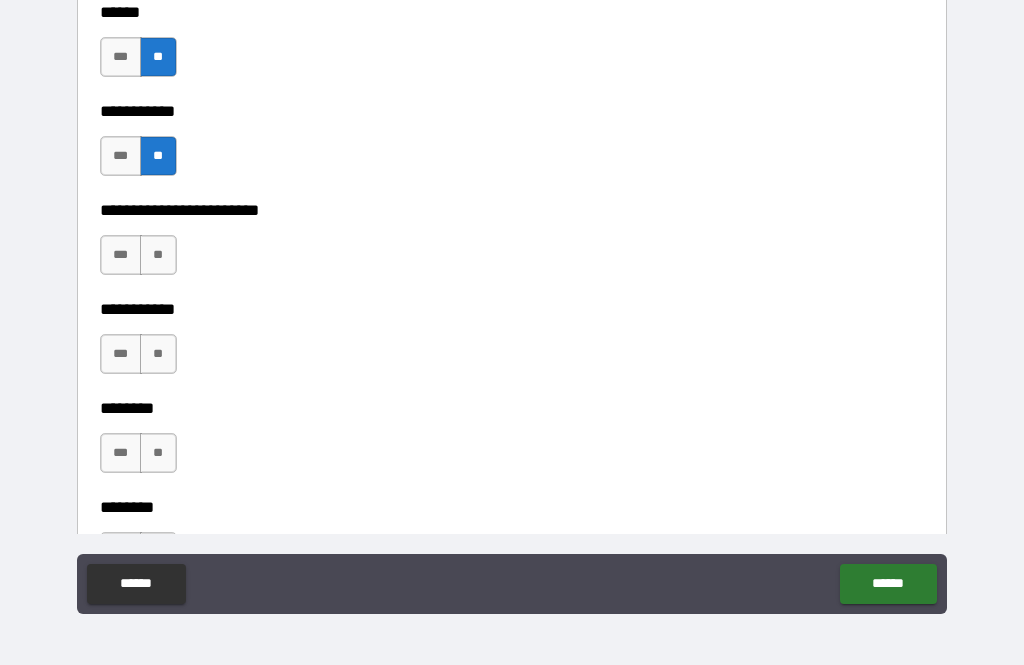 click on "**" at bounding box center [158, 255] 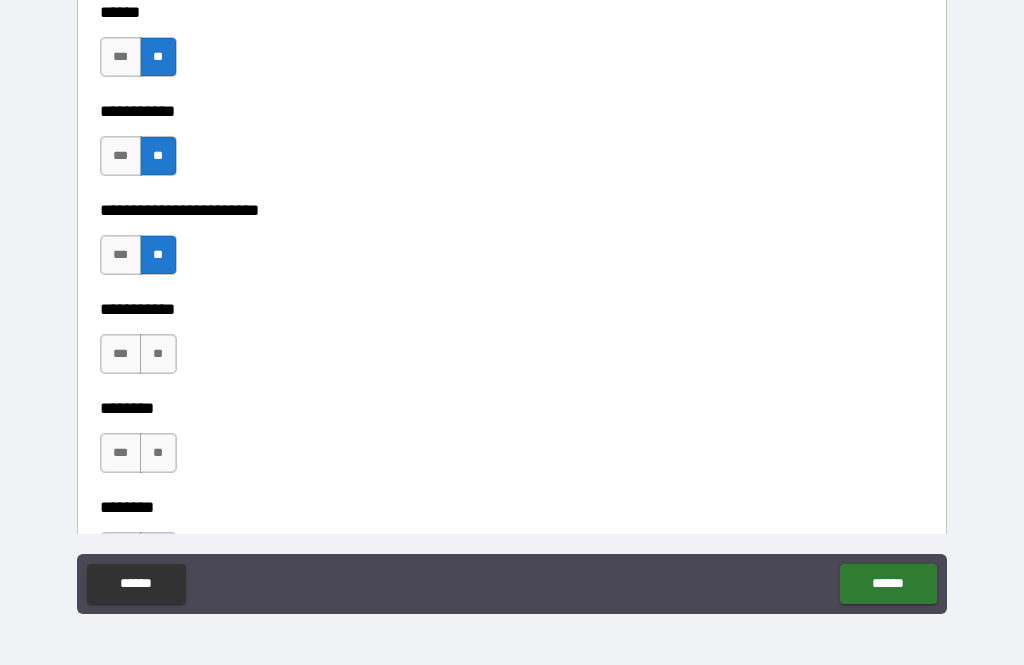 click on "**" at bounding box center [158, 354] 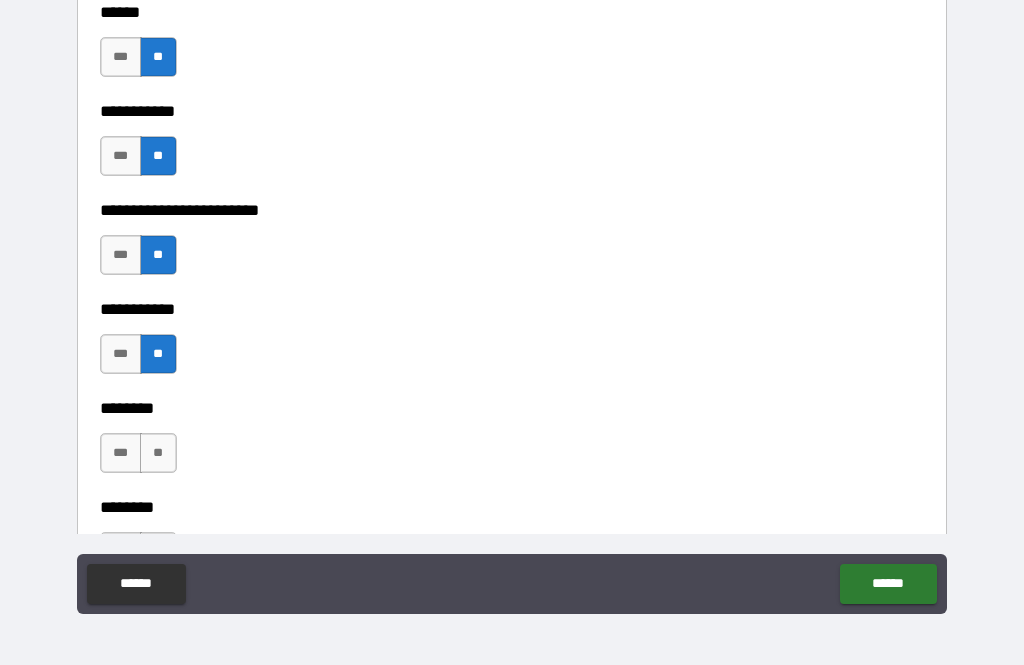click on "**" at bounding box center [158, 453] 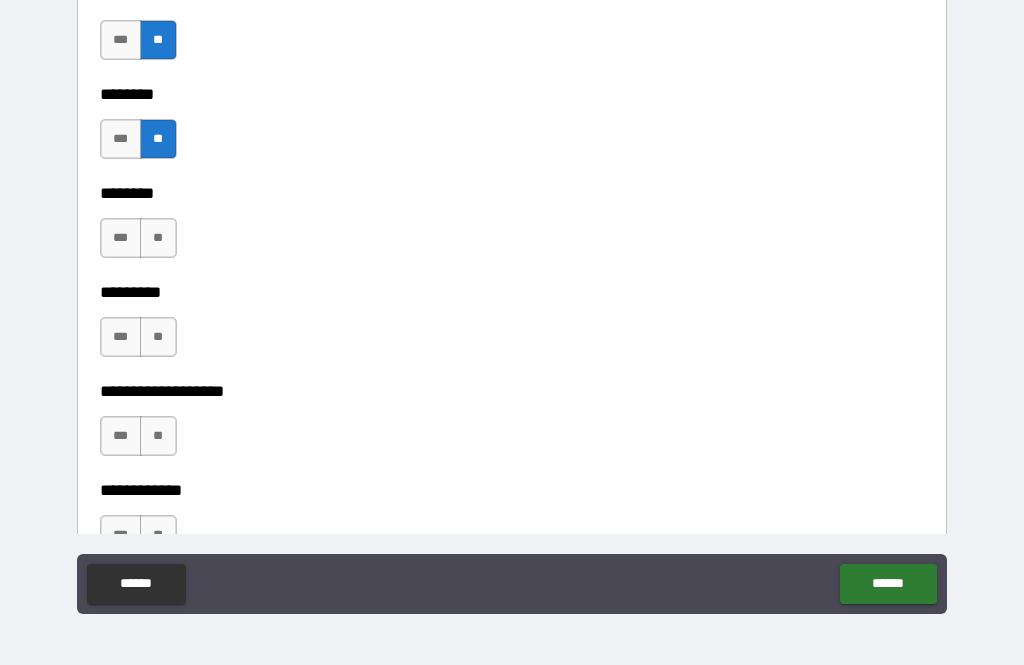 scroll, scrollTop: 2694, scrollLeft: 0, axis: vertical 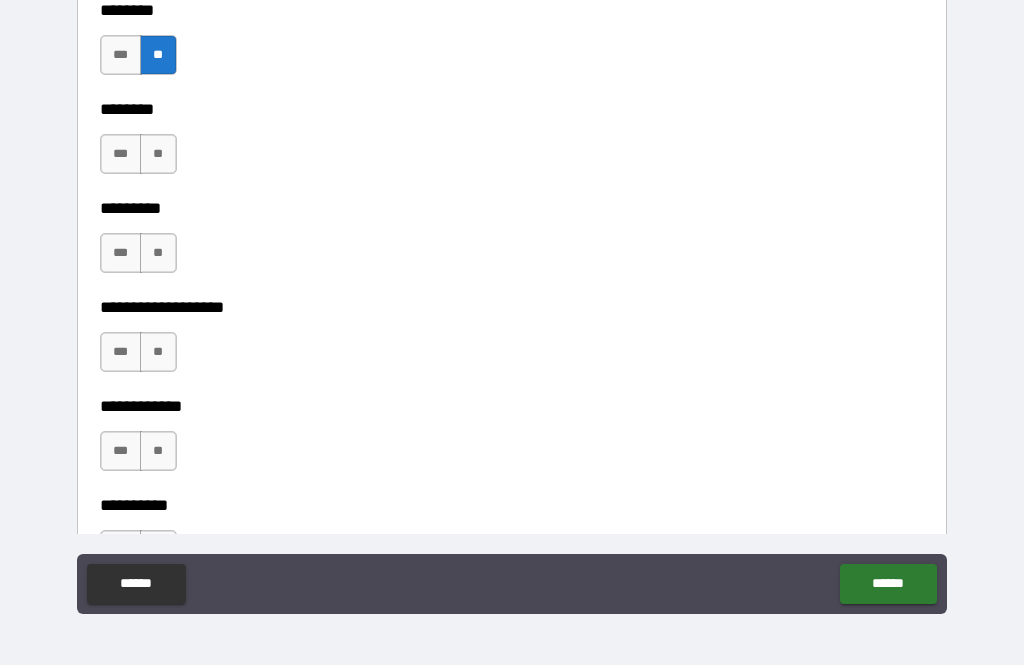 click on "**" at bounding box center [158, 154] 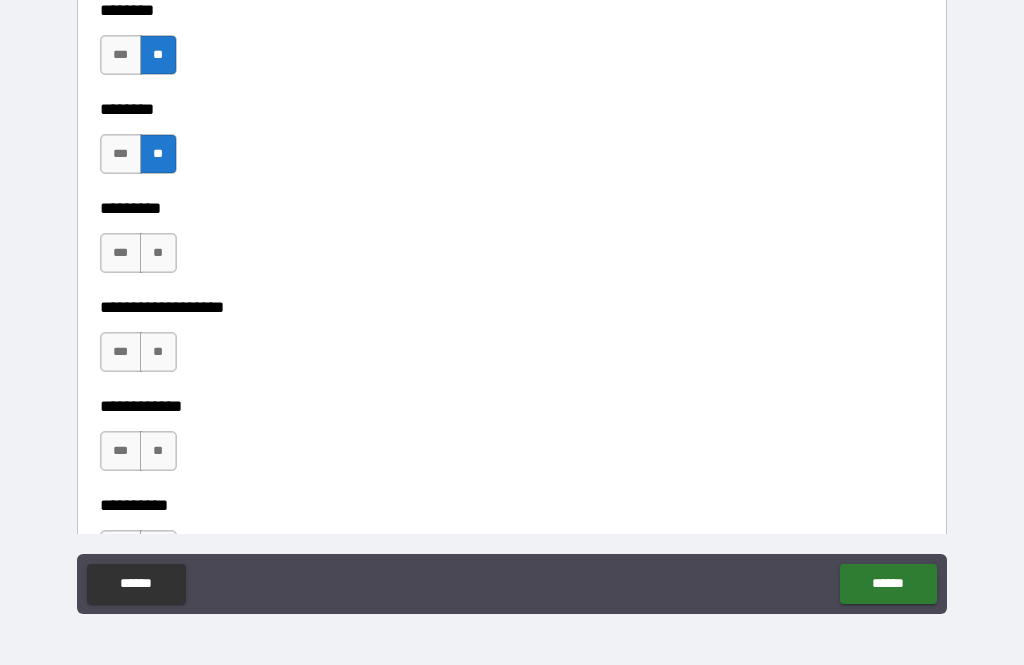 click on "**" at bounding box center (158, 253) 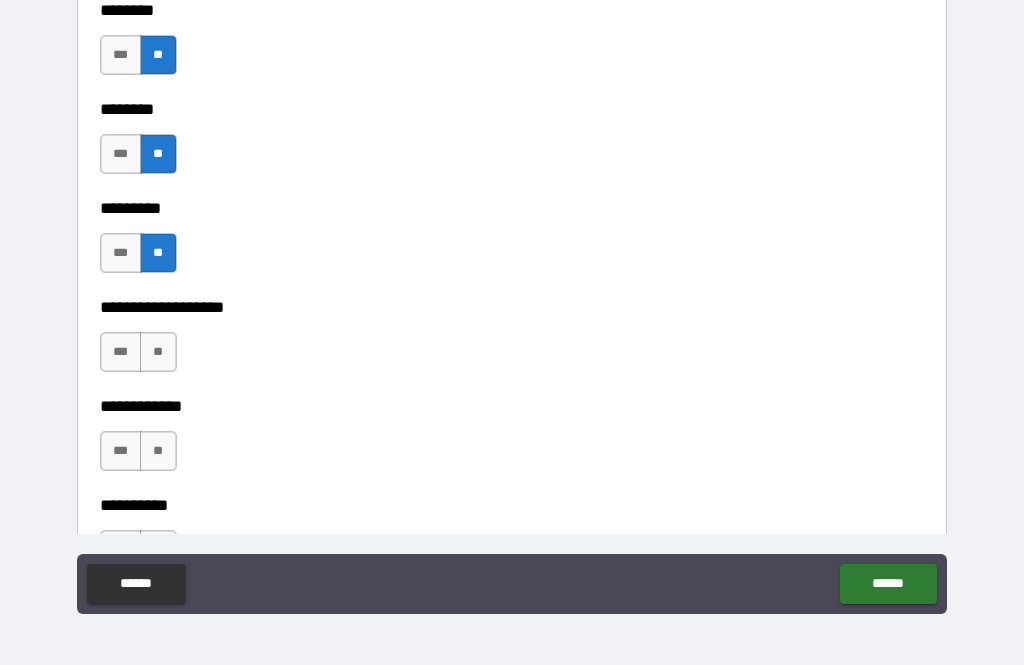 click on "**" at bounding box center [158, 352] 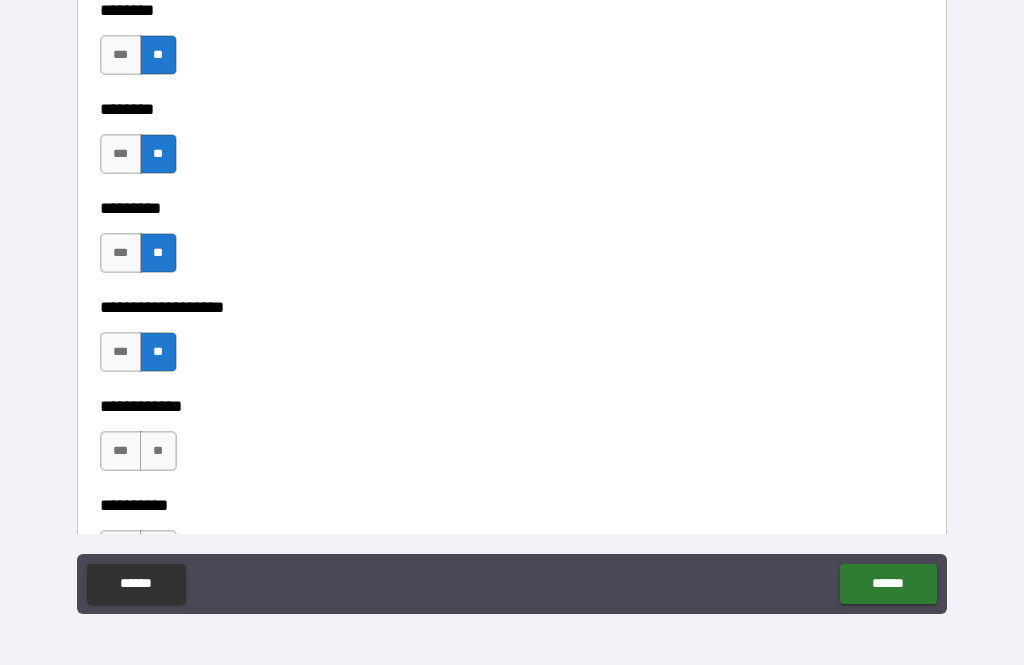 click on "**" at bounding box center [158, 451] 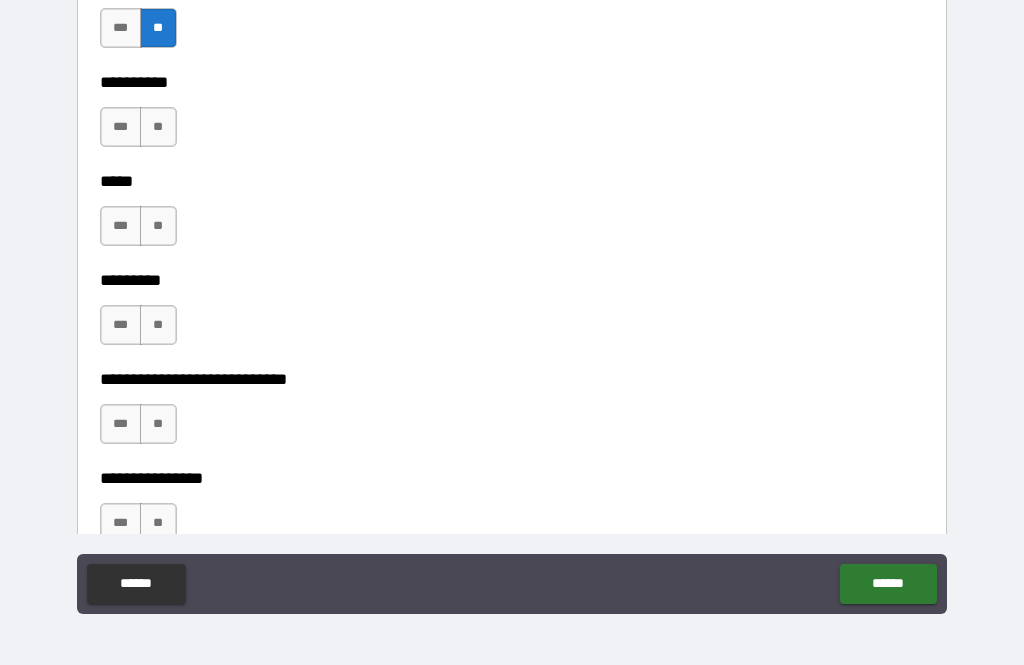 scroll, scrollTop: 3119, scrollLeft: 0, axis: vertical 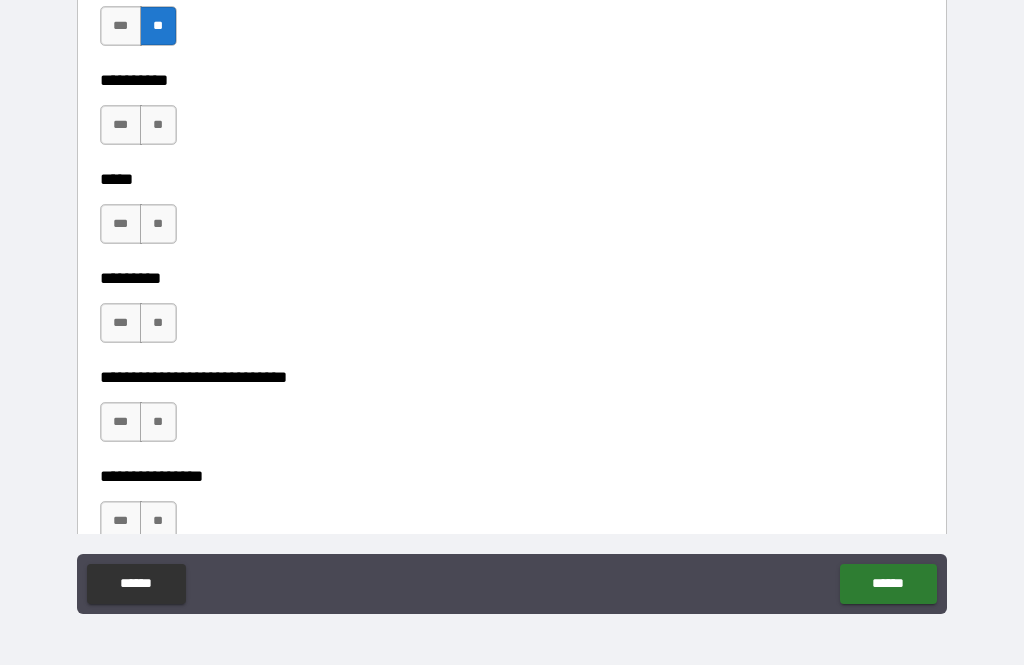 click on "**" at bounding box center [158, 125] 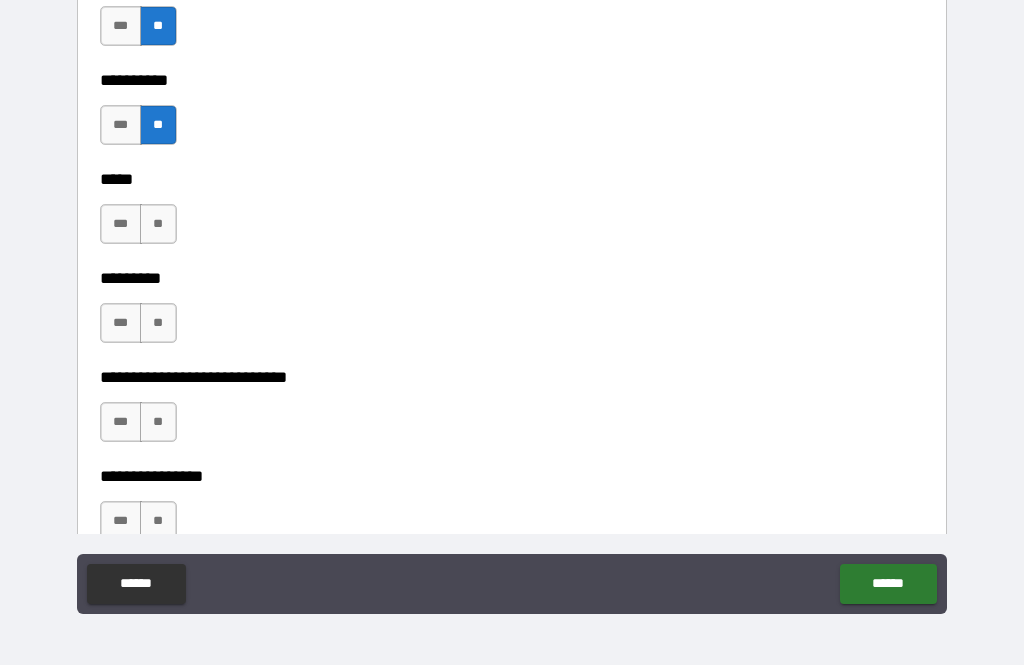 click on "**" at bounding box center (158, 224) 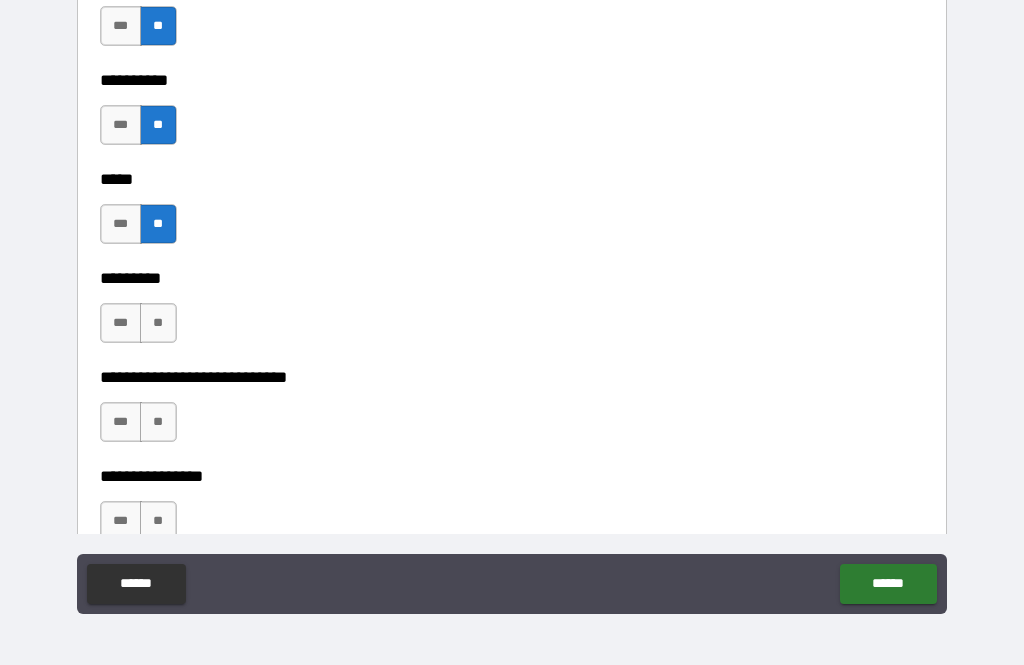 click on "**" at bounding box center (158, 323) 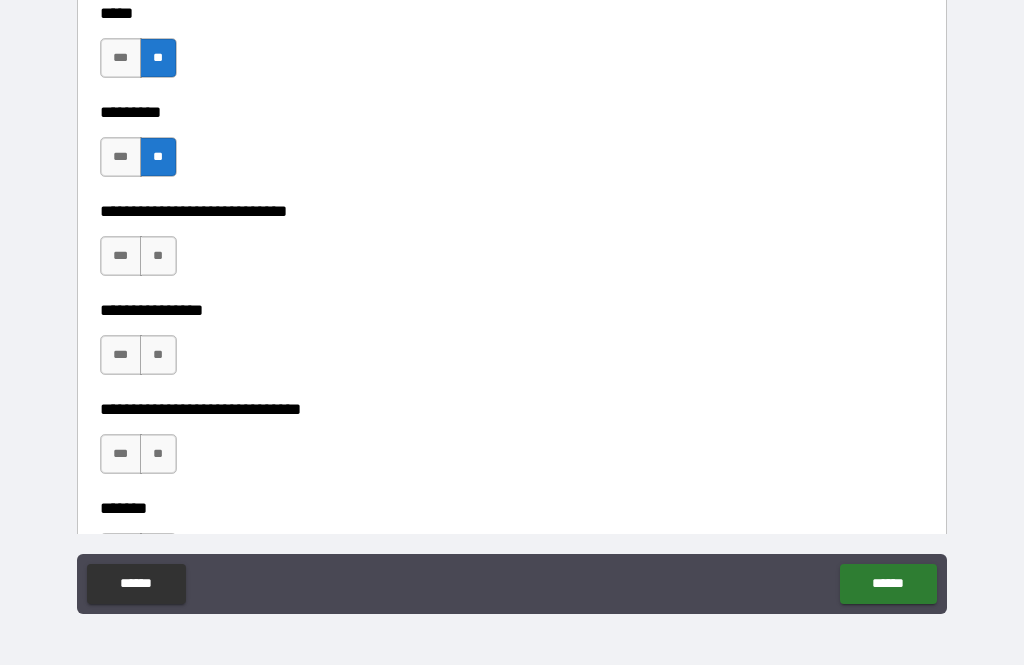 scroll, scrollTop: 3285, scrollLeft: 0, axis: vertical 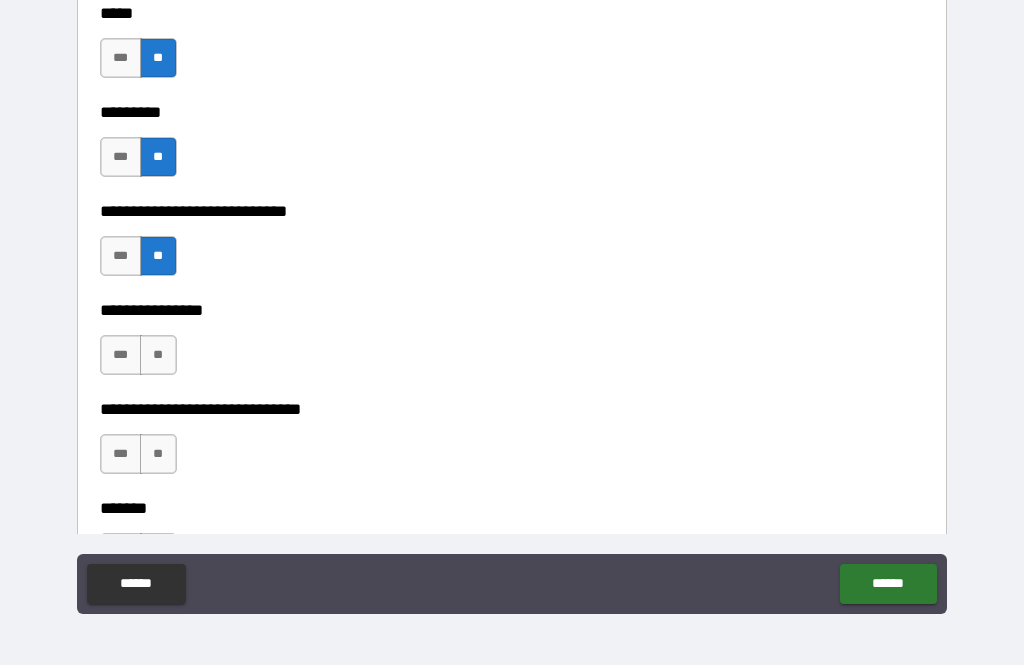 click on "**" at bounding box center (158, 355) 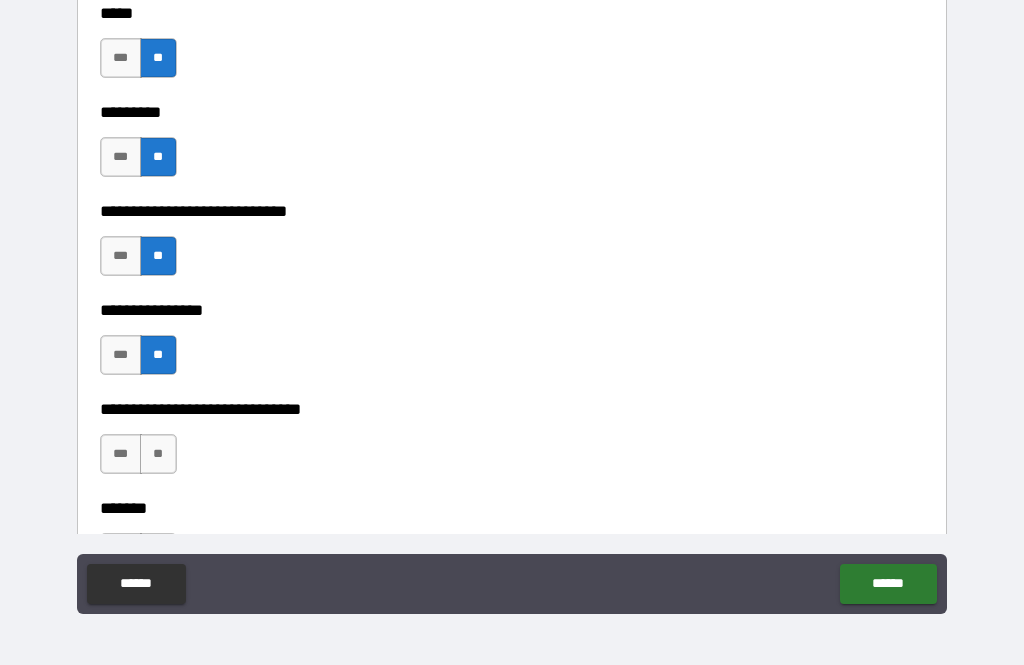 click on "**" at bounding box center (158, 454) 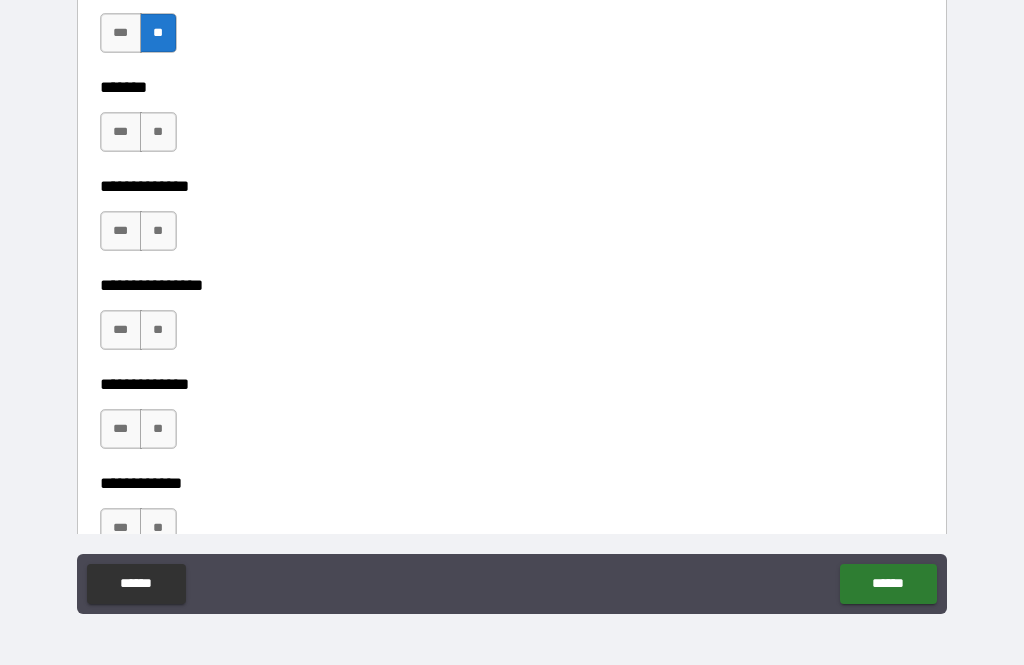 scroll, scrollTop: 3707, scrollLeft: 0, axis: vertical 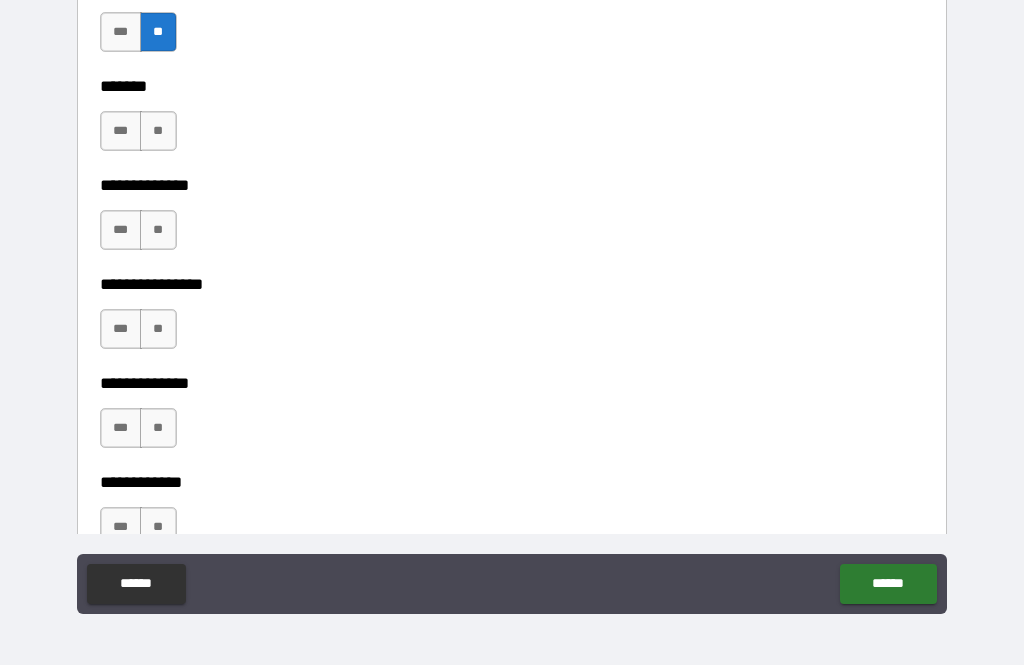 click on "**" at bounding box center [158, 131] 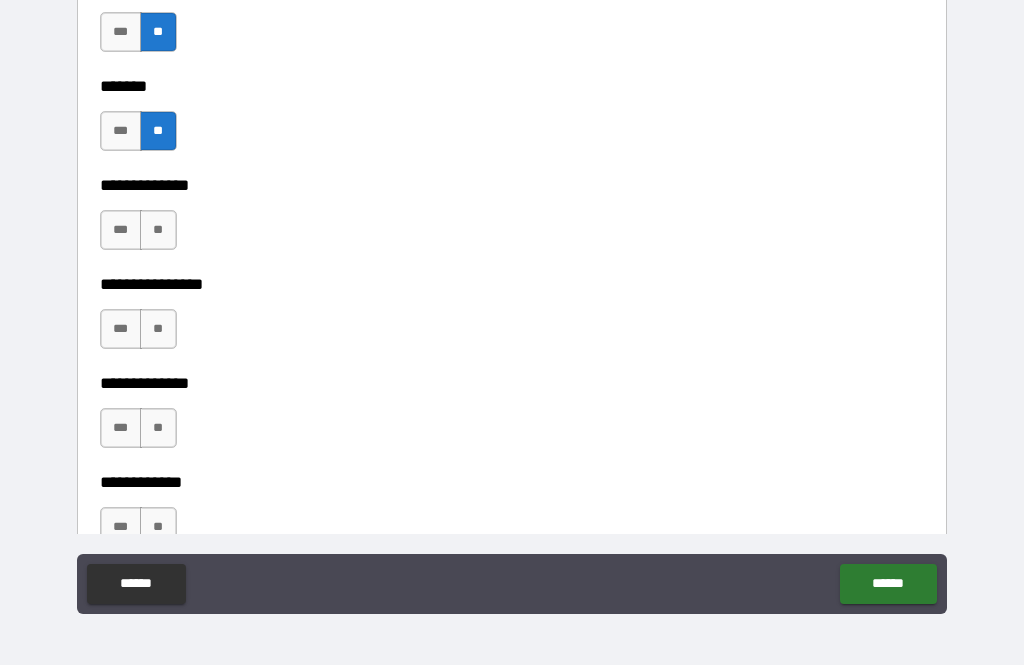 click on "**" at bounding box center [158, 230] 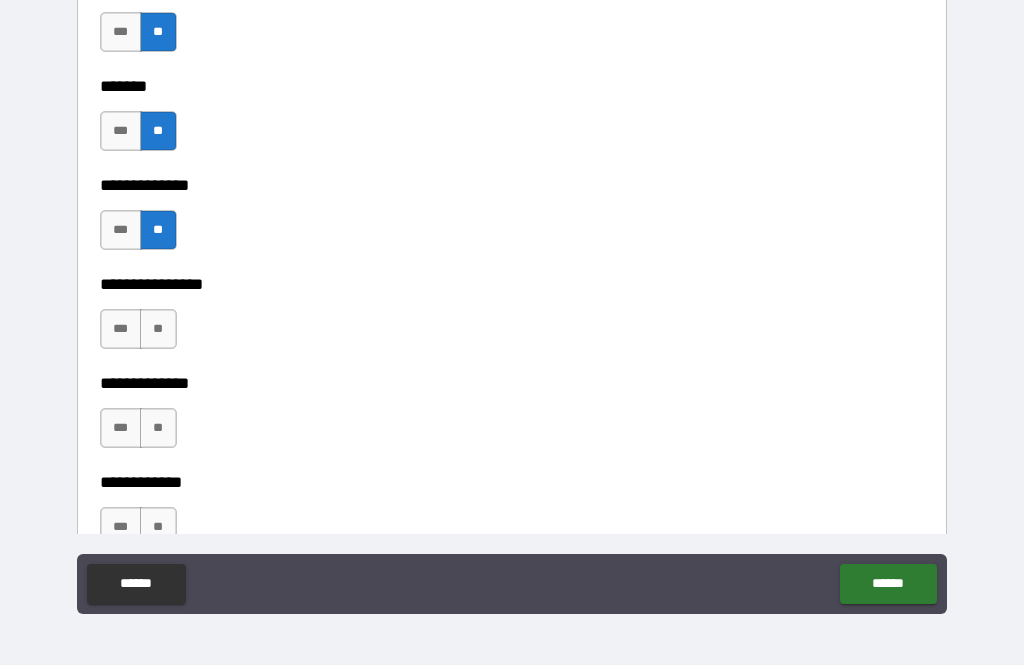 click on "**" at bounding box center (158, 329) 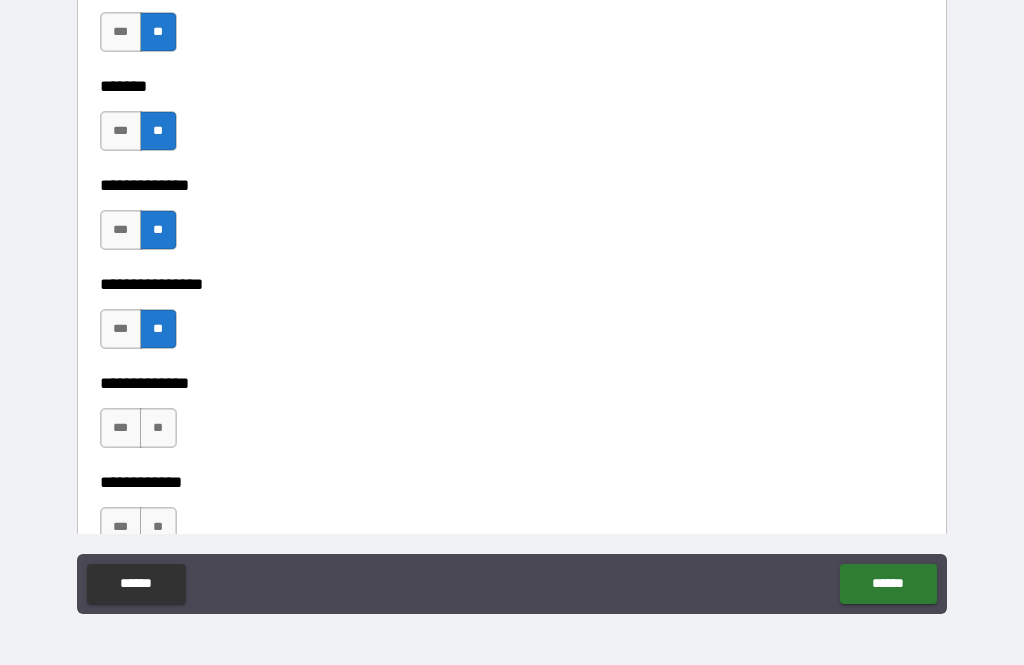 click on "**" at bounding box center (158, 428) 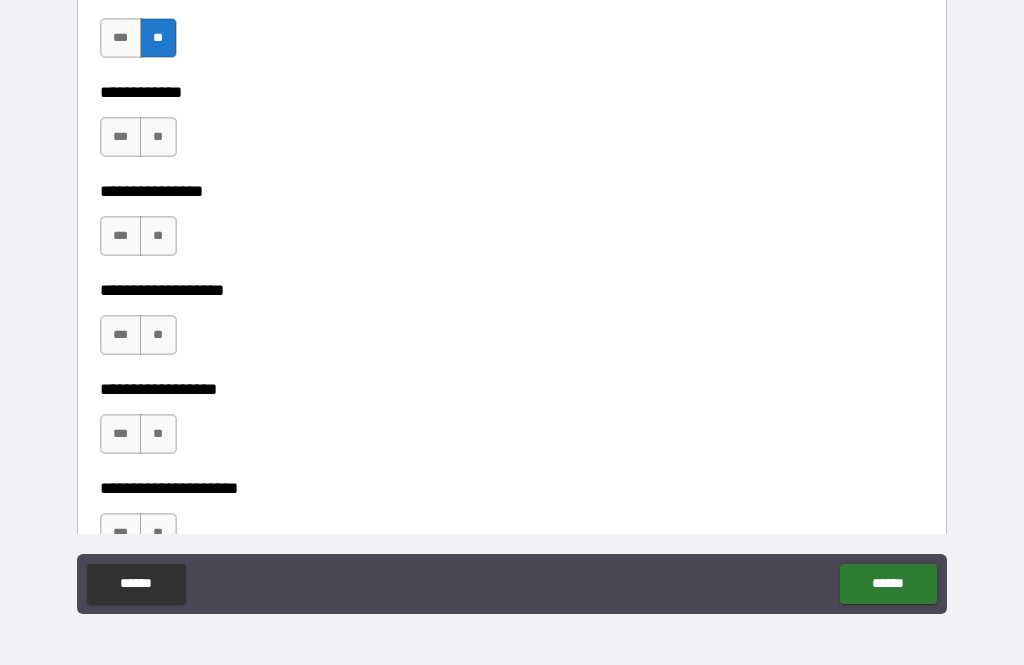 scroll, scrollTop: 4106, scrollLeft: 0, axis: vertical 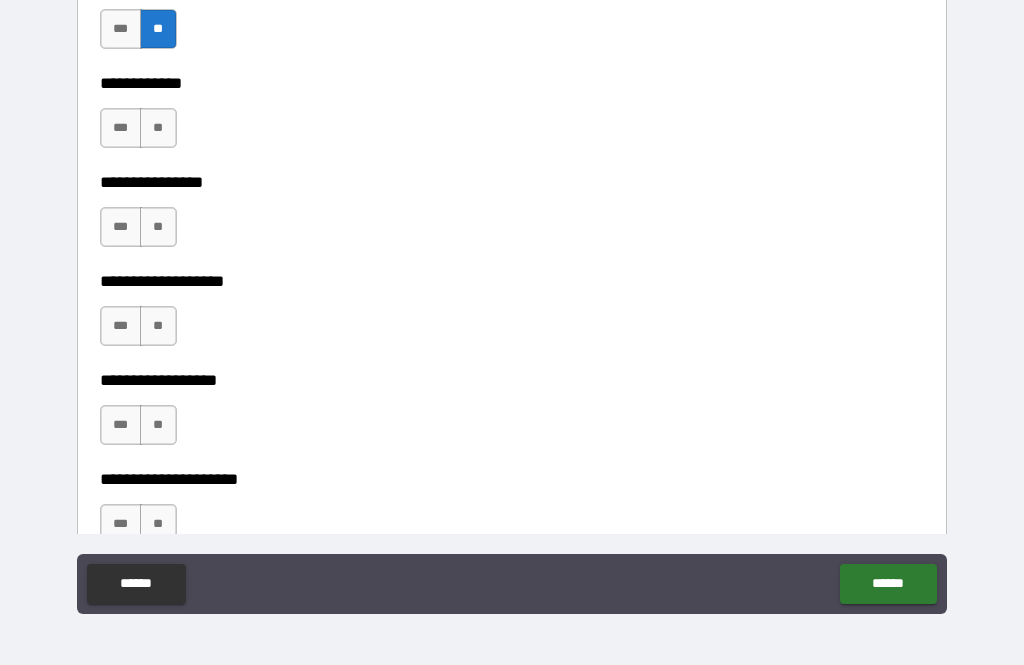 click on "**" at bounding box center [158, 128] 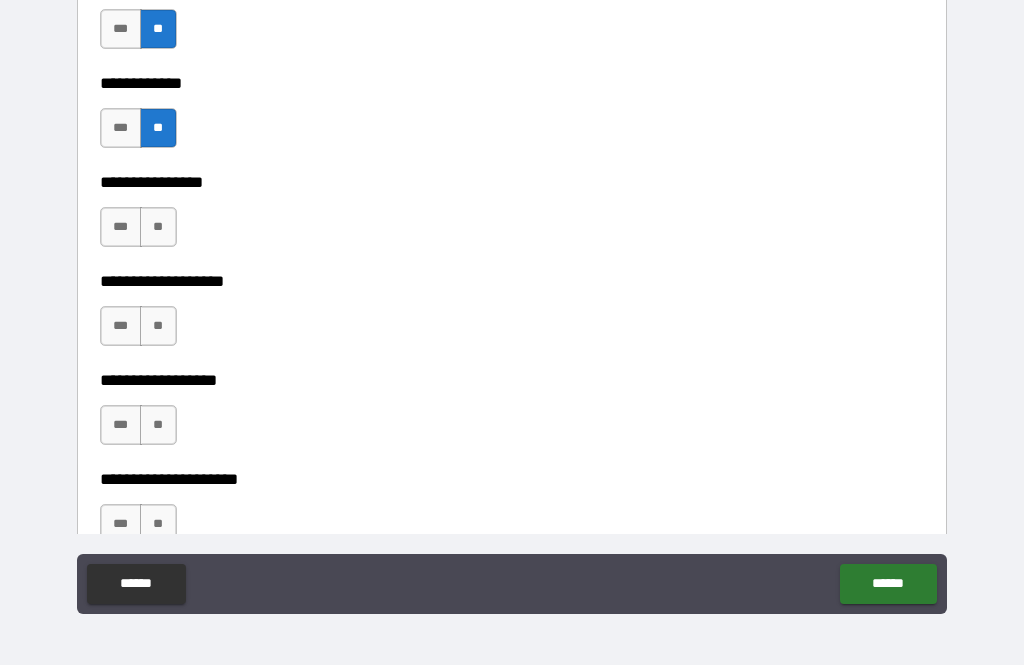 click on "**" at bounding box center (158, 227) 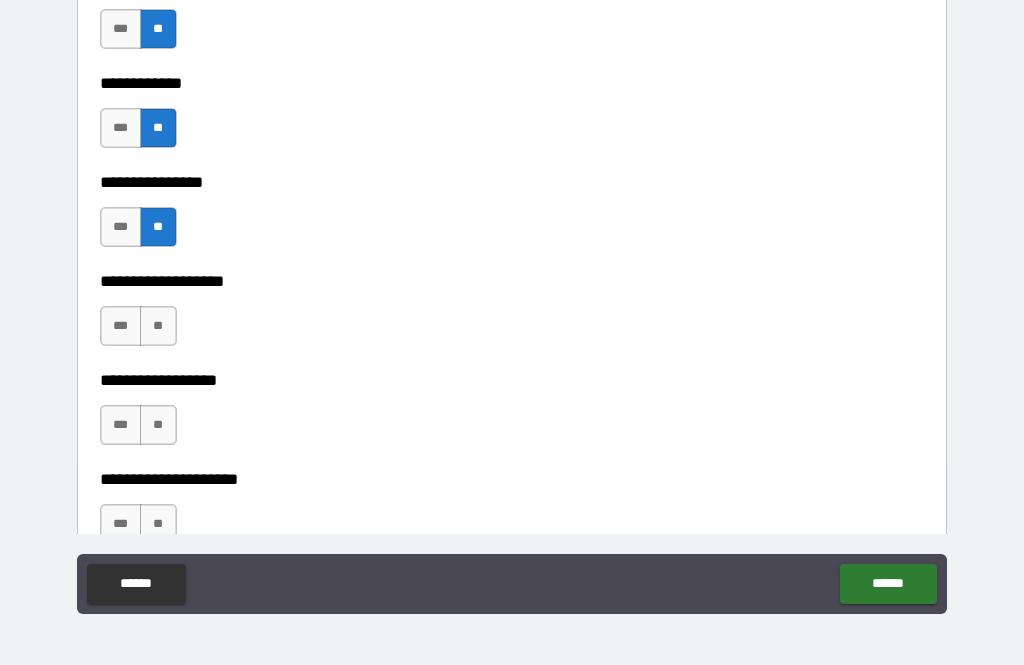 click on "**" at bounding box center [158, 326] 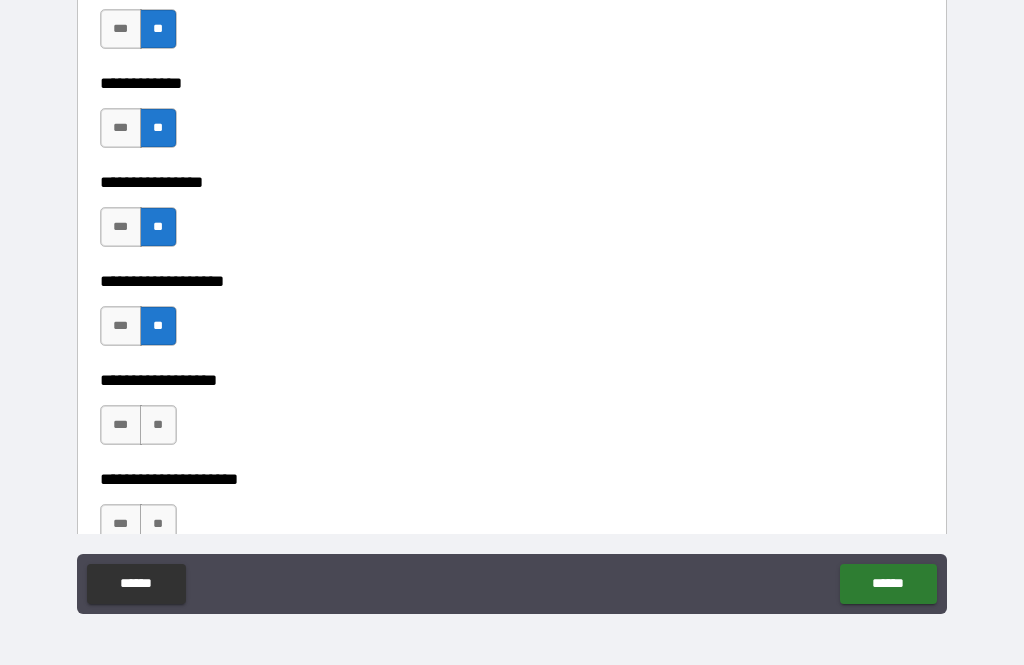 click on "**" at bounding box center [158, 425] 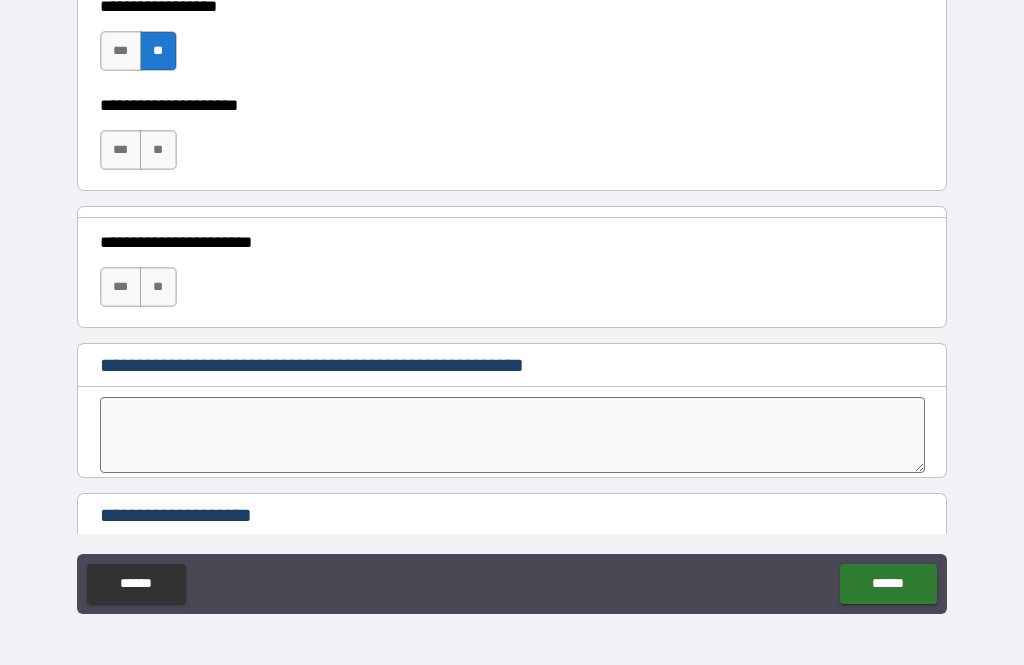 scroll, scrollTop: 4482, scrollLeft: 0, axis: vertical 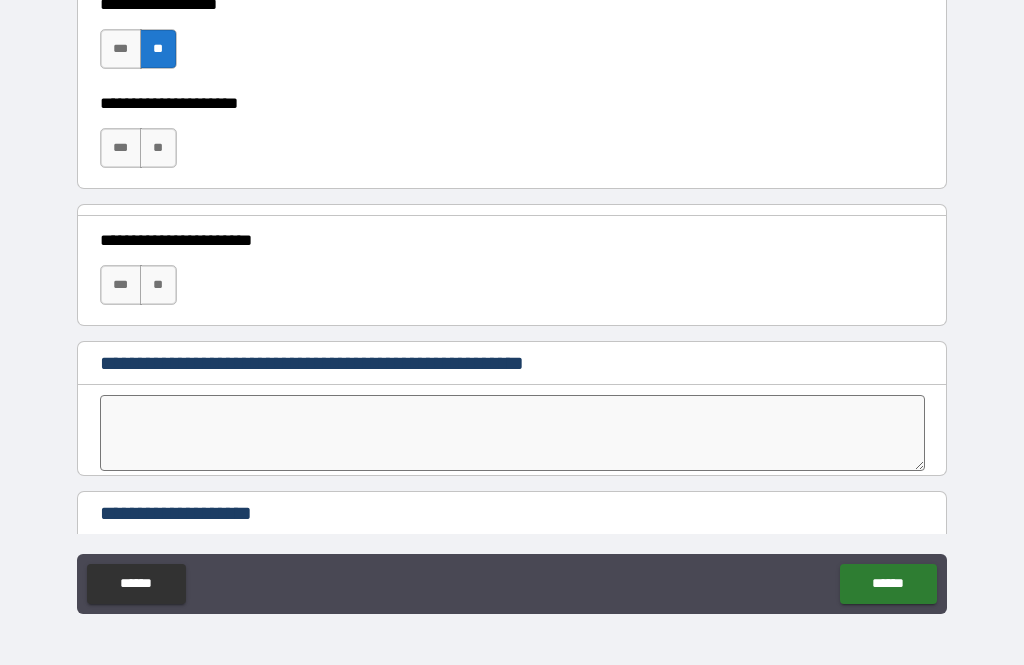 click on "**" at bounding box center [158, 148] 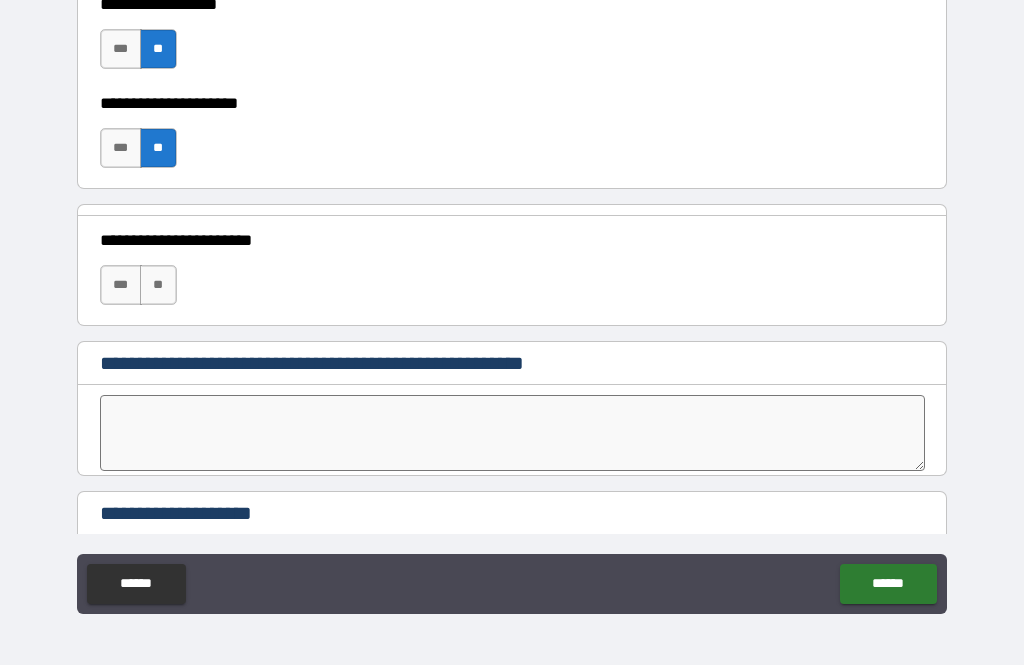 click on "**" at bounding box center (158, 285) 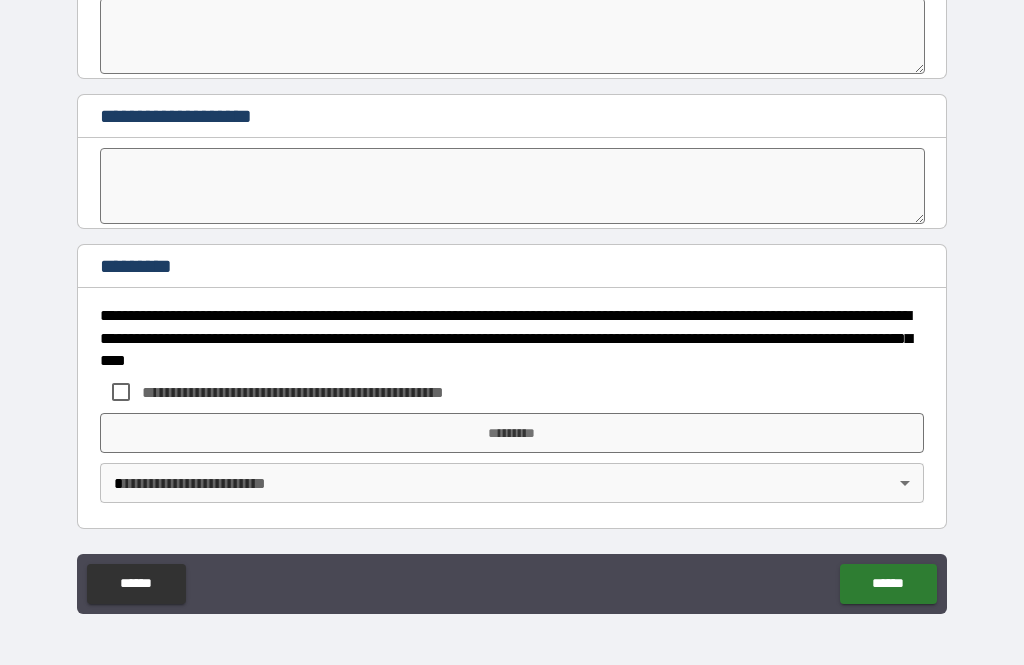 scroll, scrollTop: 4879, scrollLeft: 0, axis: vertical 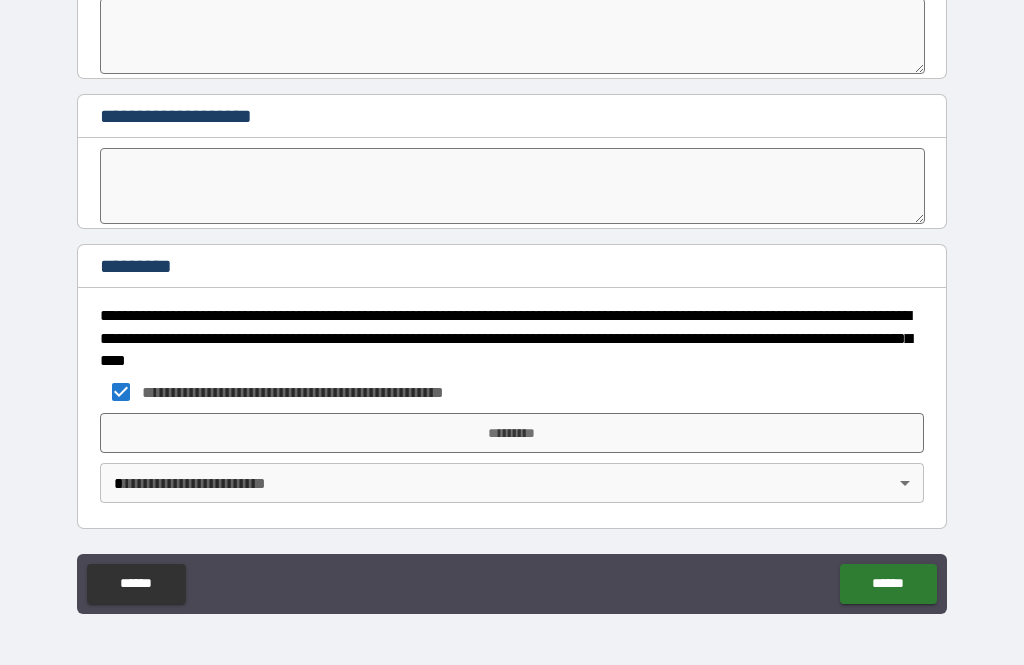 click on "*********" at bounding box center [512, 433] 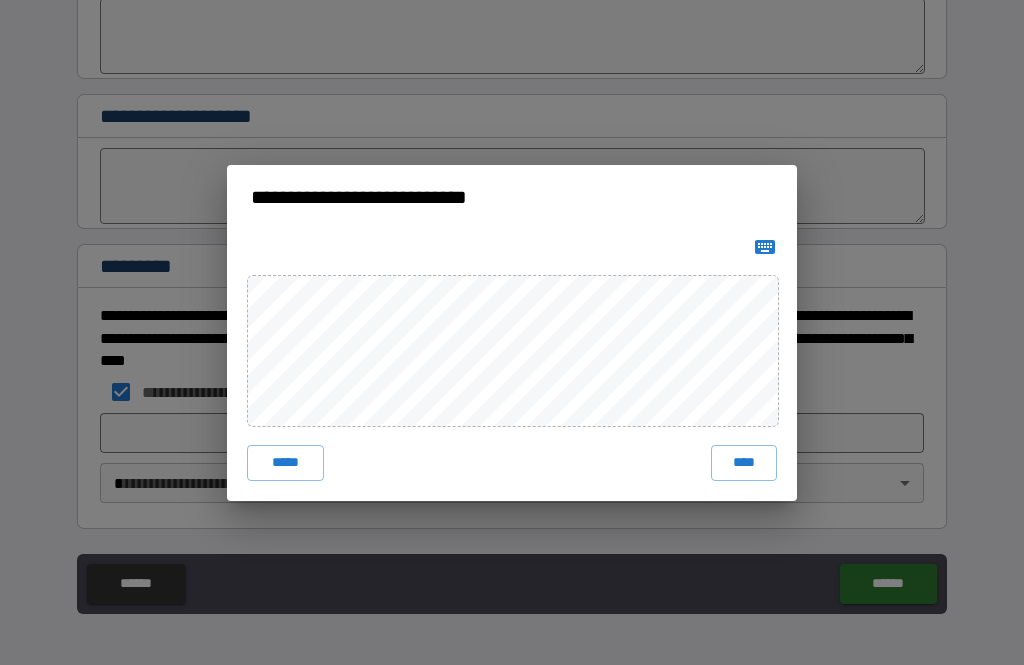 click on "****" at bounding box center (744, 463) 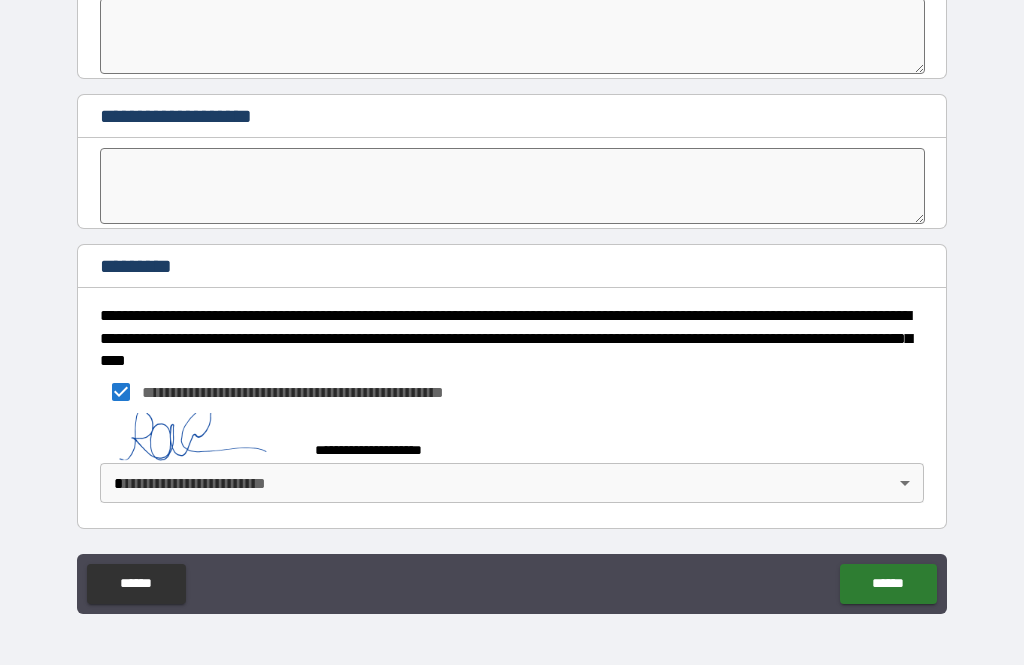 scroll, scrollTop: 4869, scrollLeft: 0, axis: vertical 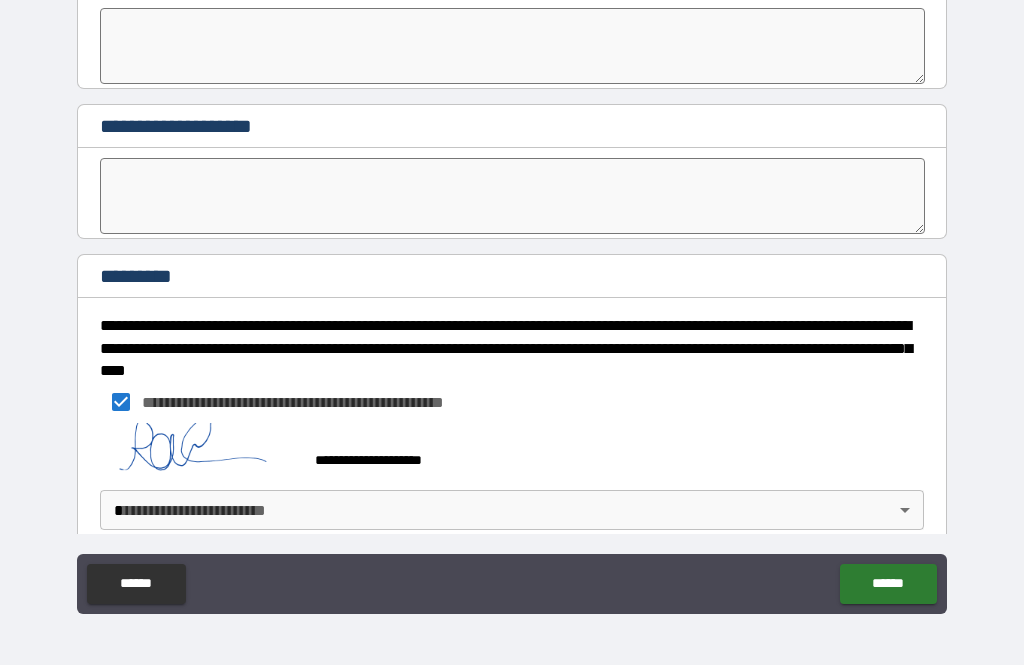 click on "******" at bounding box center [888, 584] 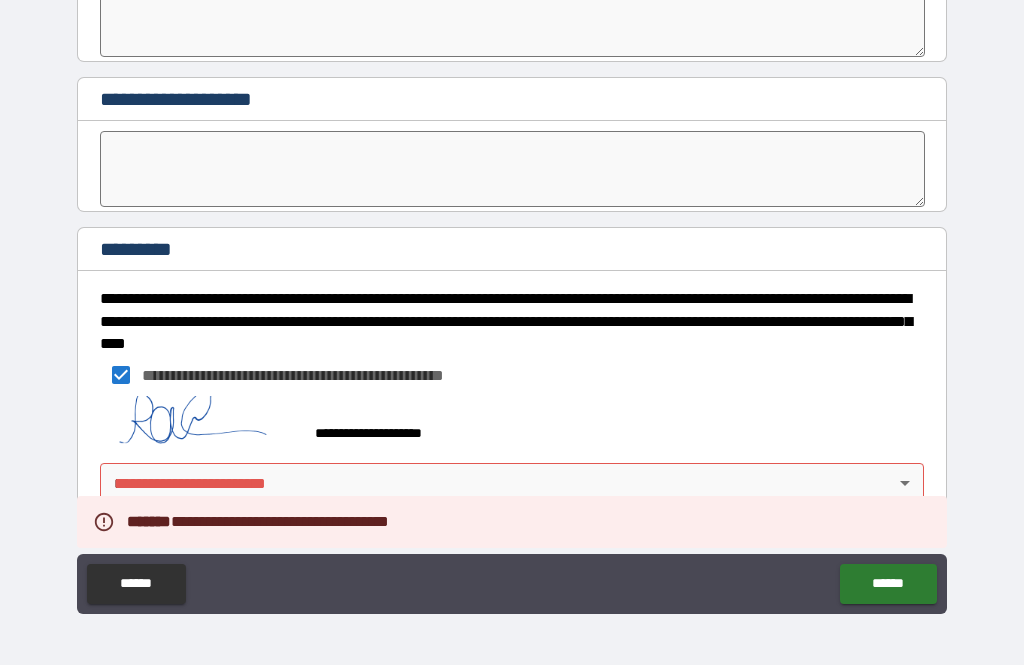 scroll, scrollTop: 4896, scrollLeft: 0, axis: vertical 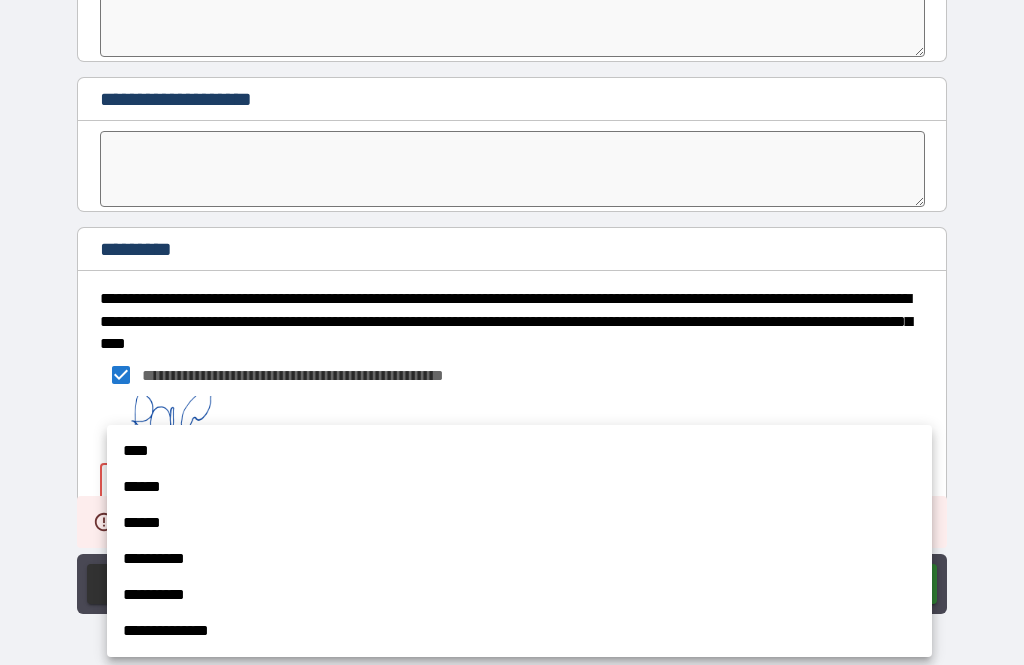 click on "******" at bounding box center [519, 487] 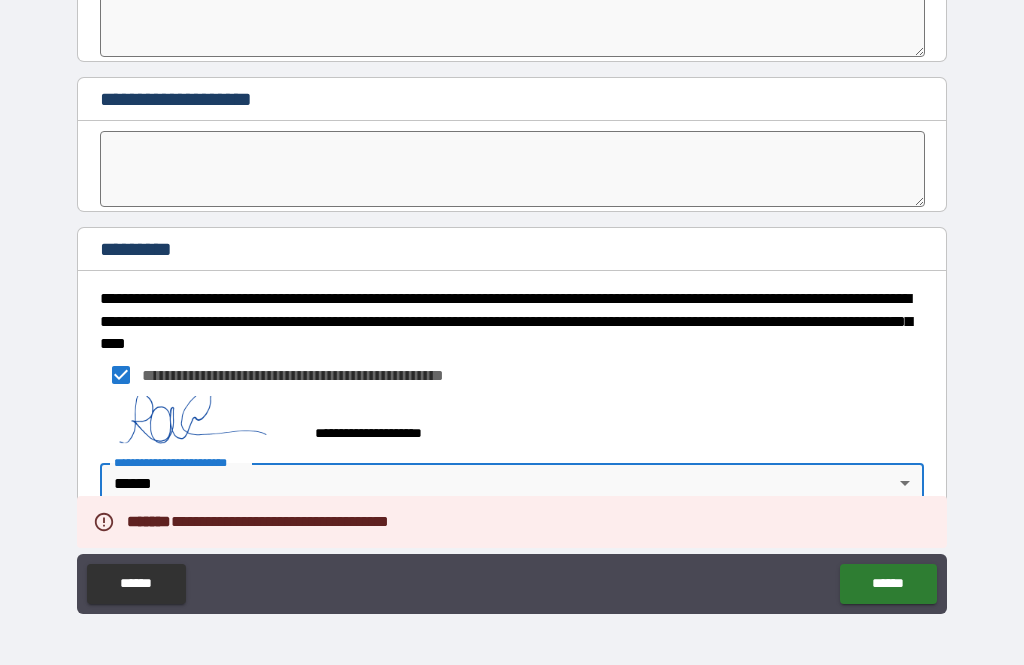 click on "******" at bounding box center [888, 584] 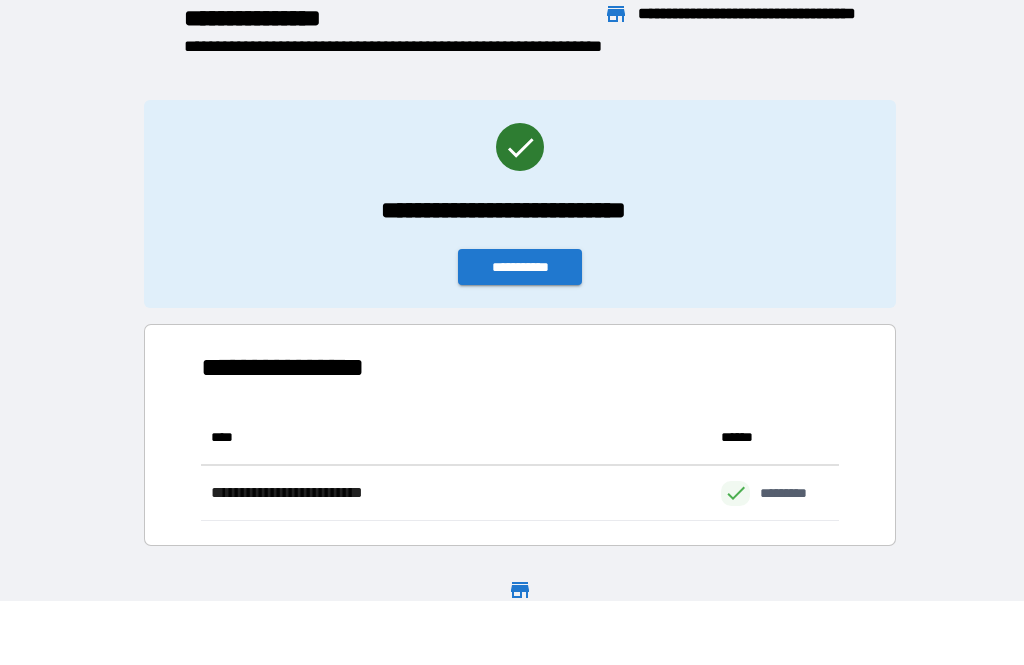 scroll, scrollTop: 111, scrollLeft: 638, axis: both 